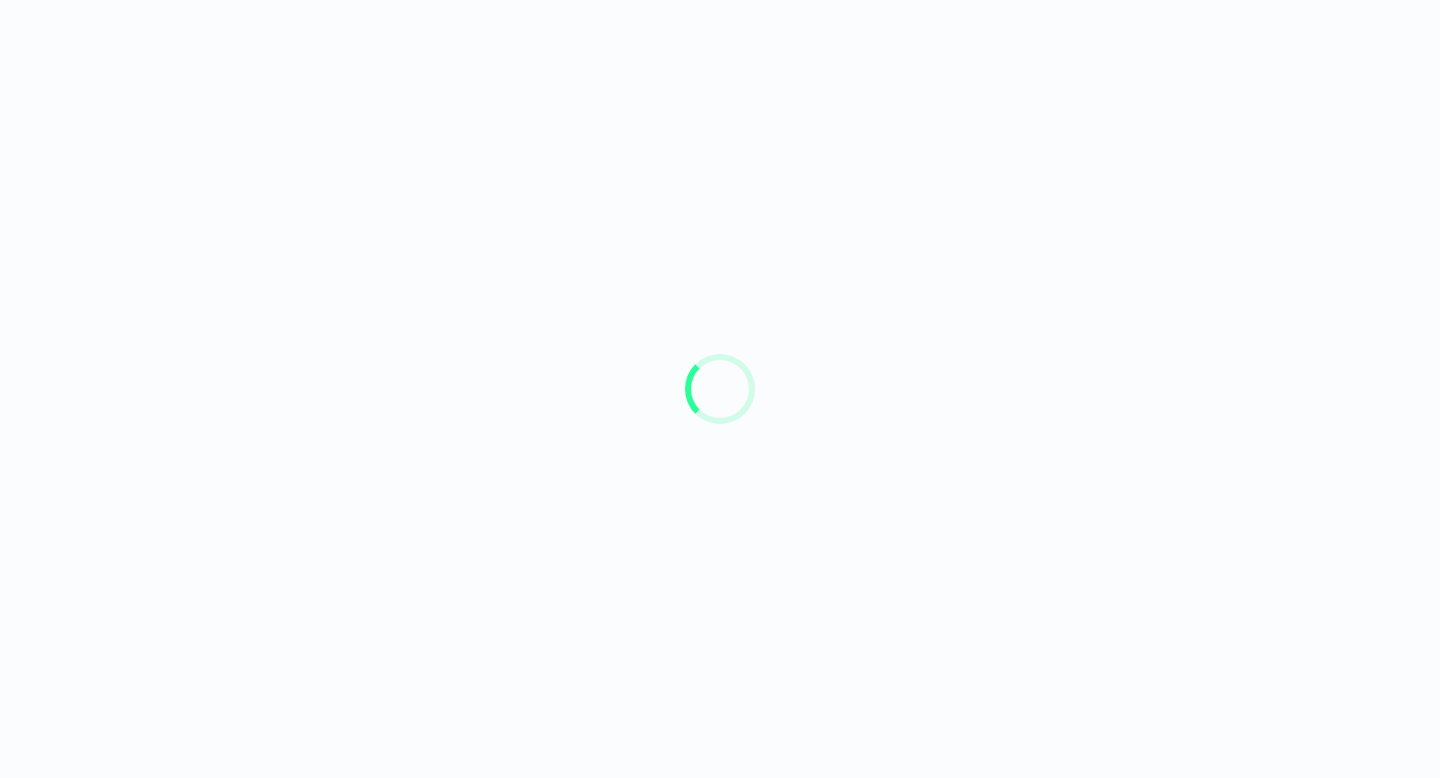 scroll, scrollTop: 0, scrollLeft: 0, axis: both 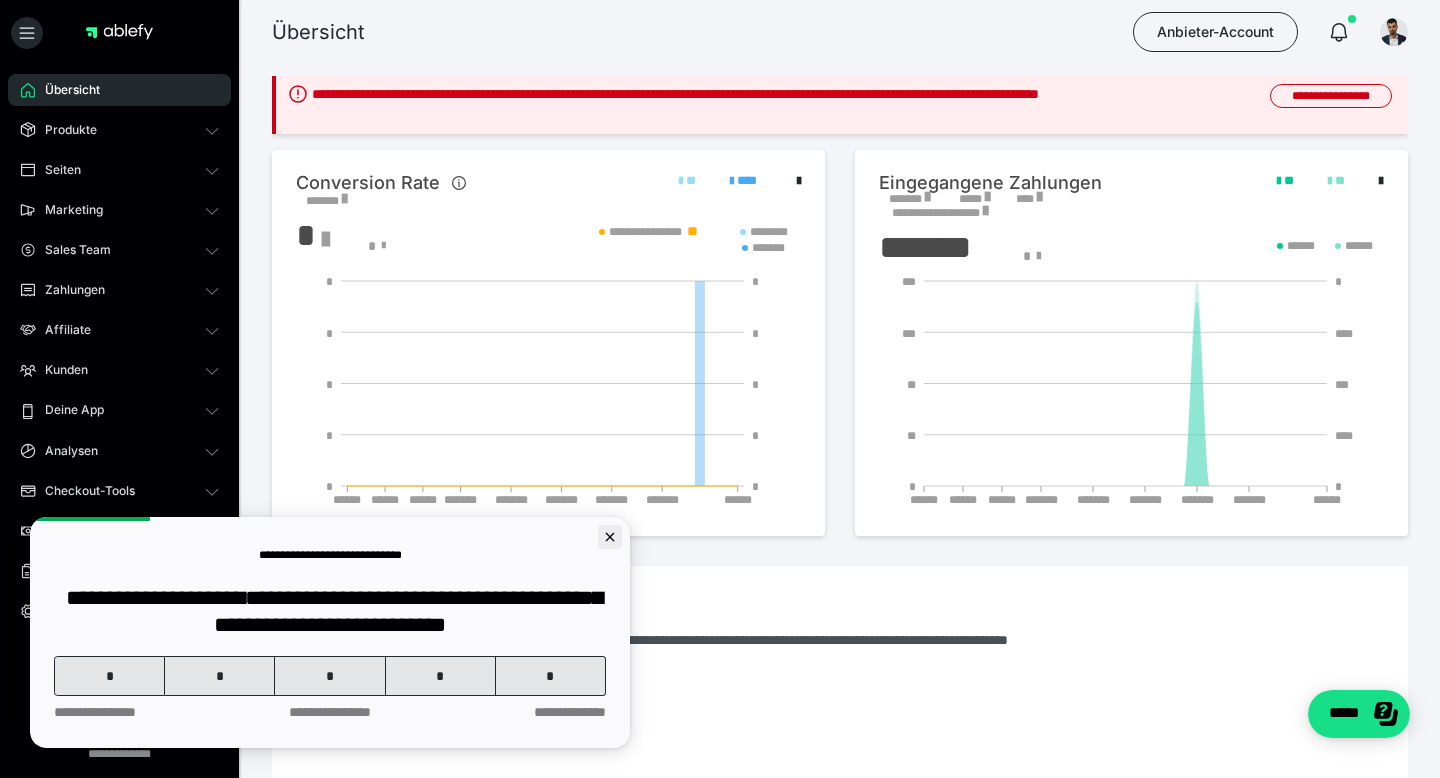 click 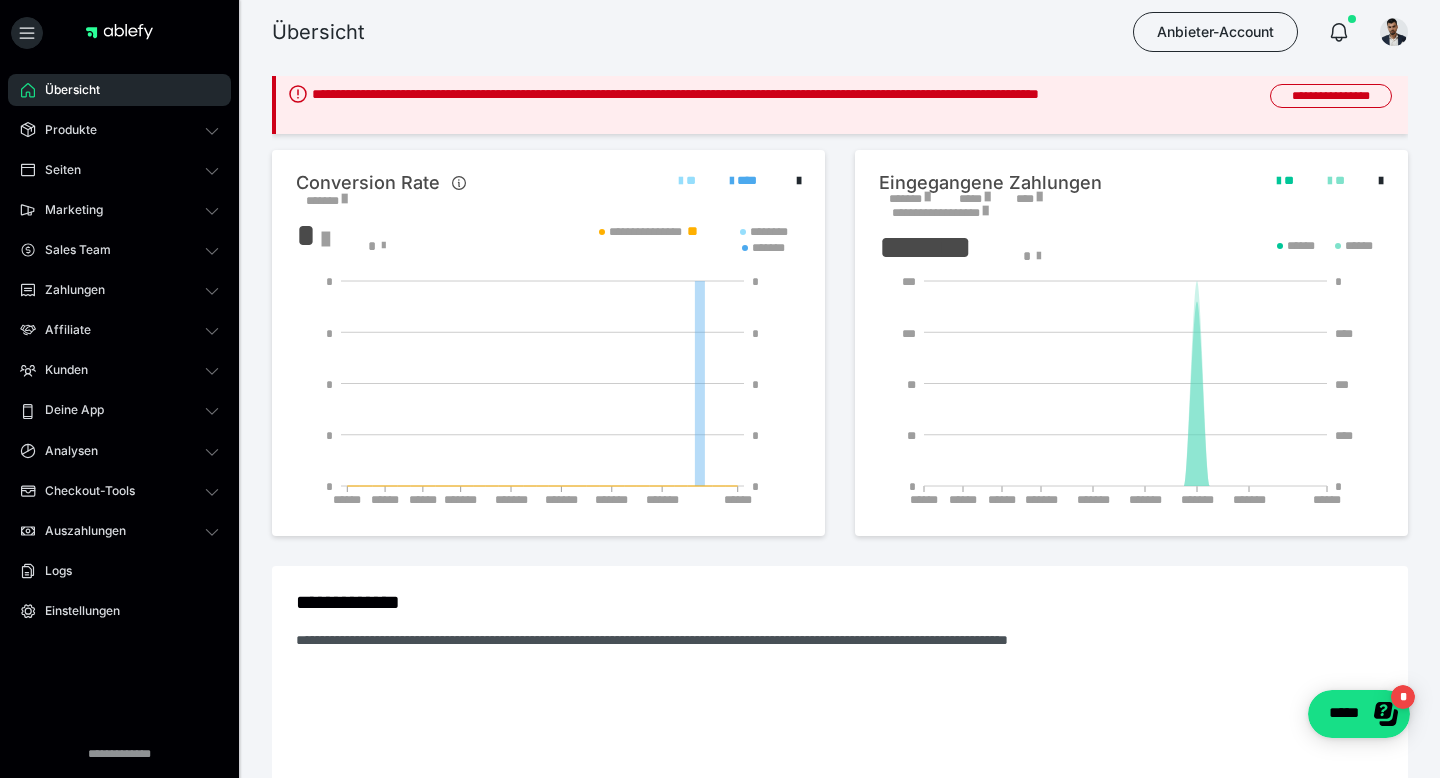 scroll, scrollTop: 0, scrollLeft: 0, axis: both 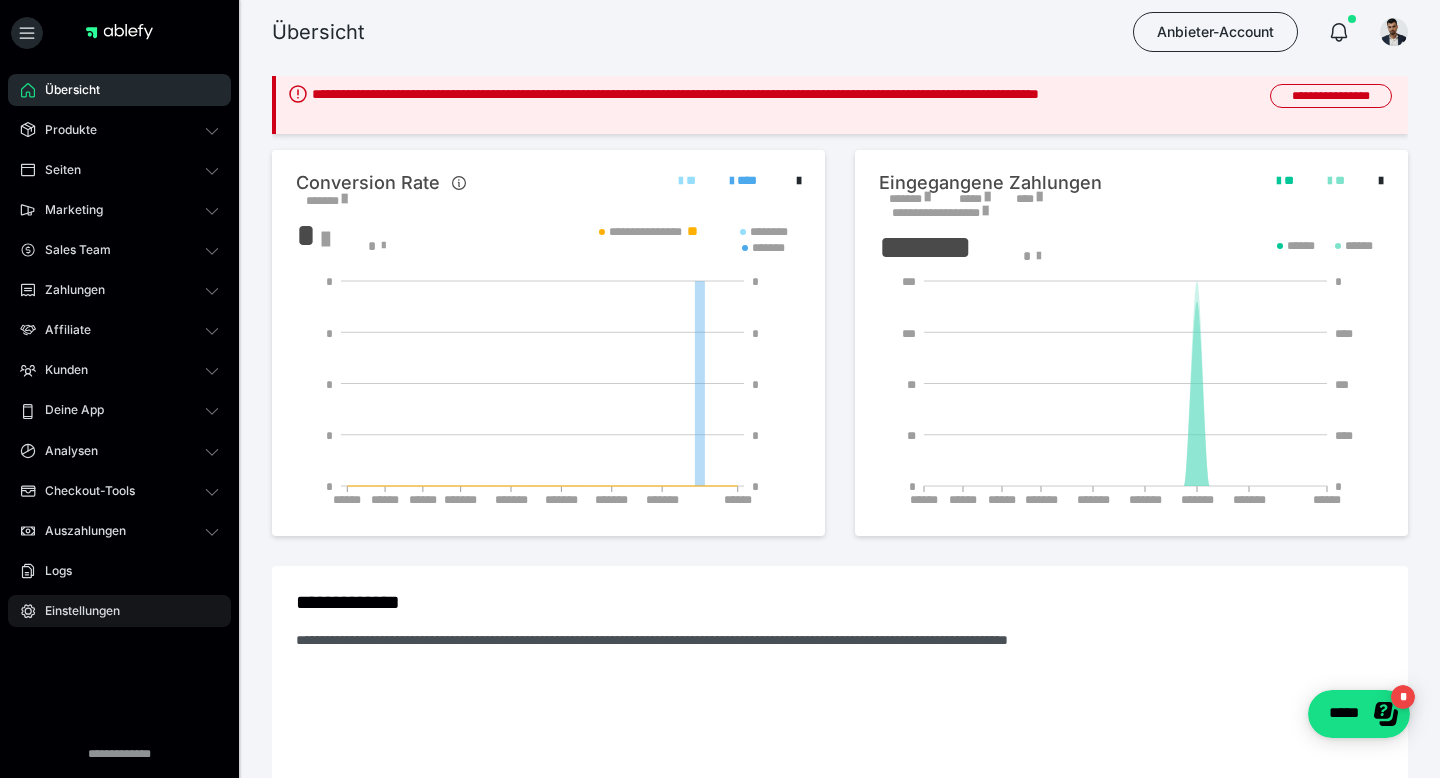 click on "Einstellungen" at bounding box center [119, 611] 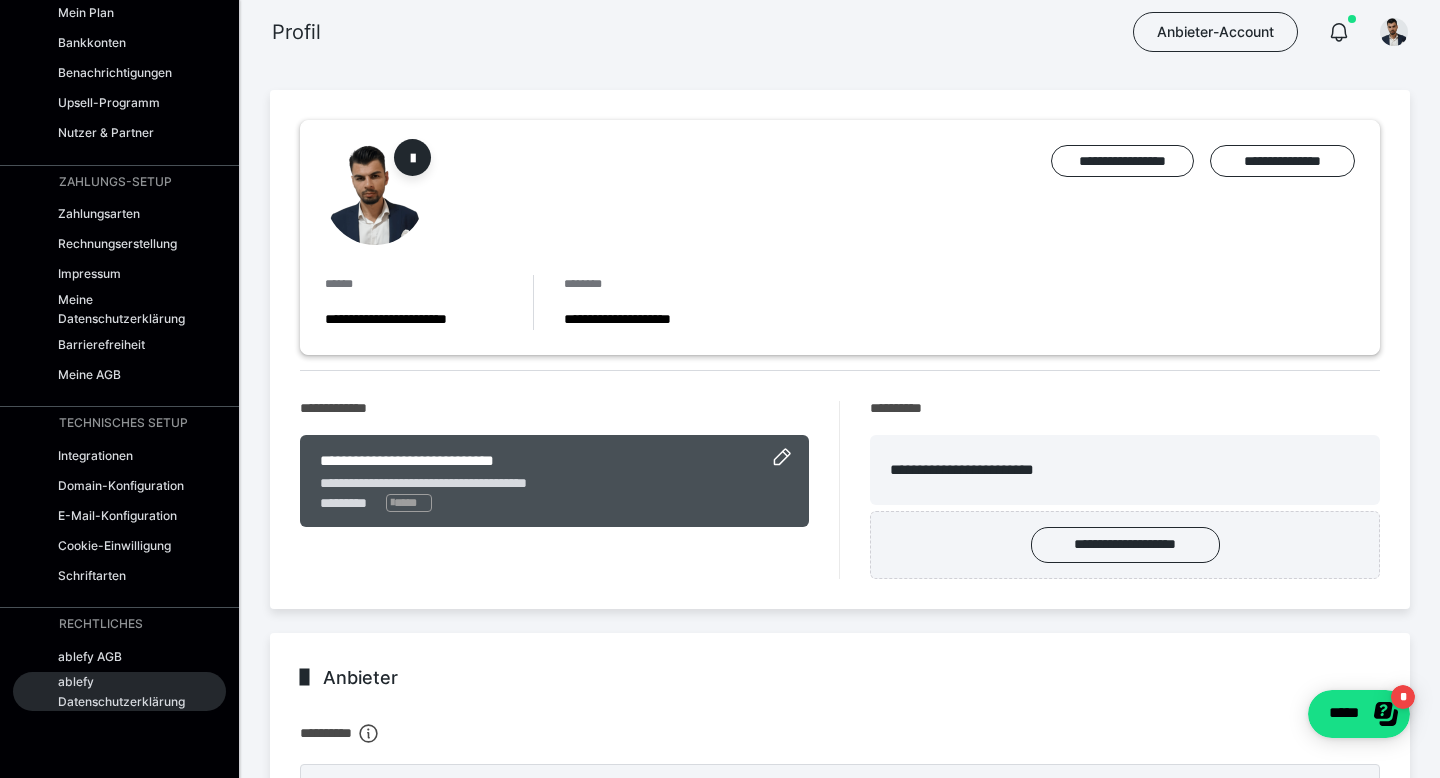 scroll, scrollTop: 0, scrollLeft: 0, axis: both 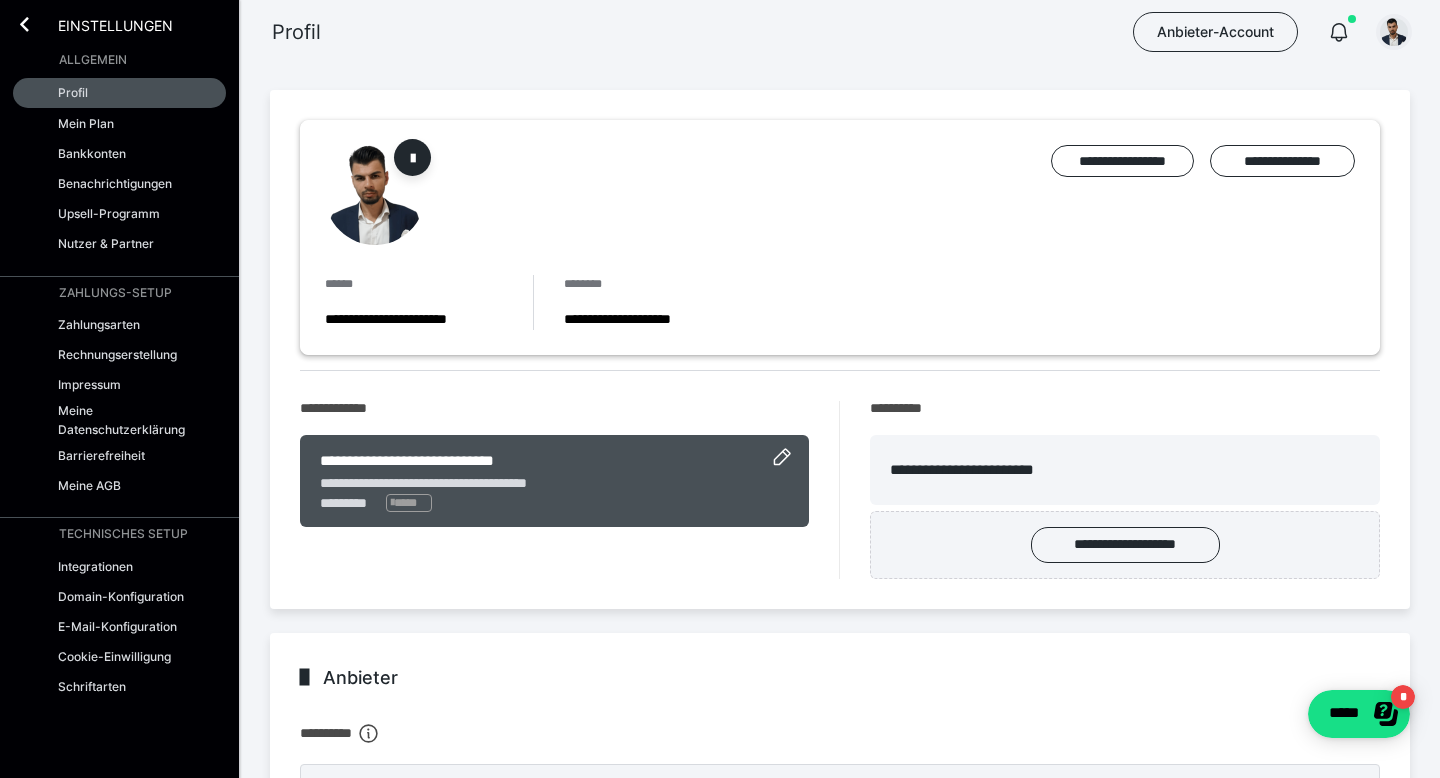 click at bounding box center [1394, 32] 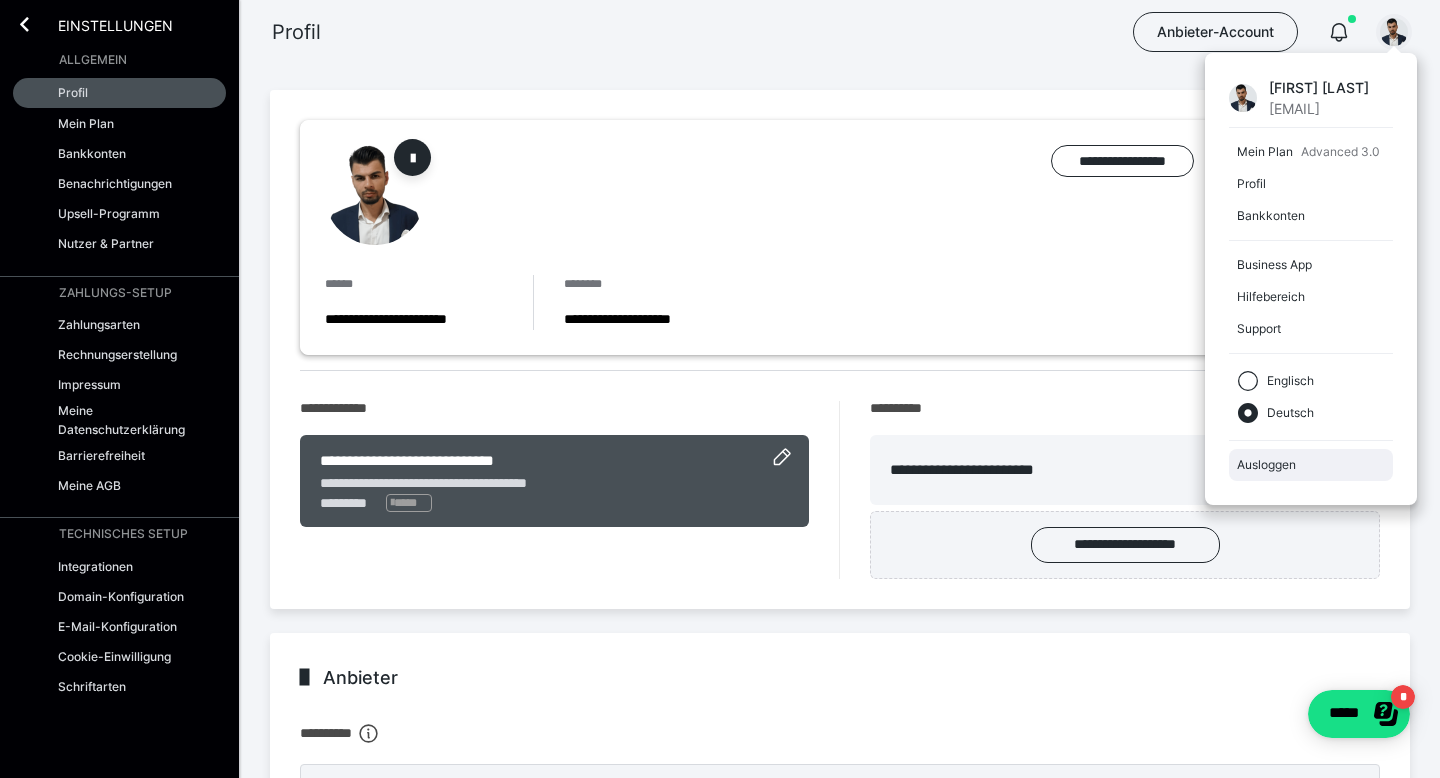 click on "Ausloggen" at bounding box center [1311, 465] 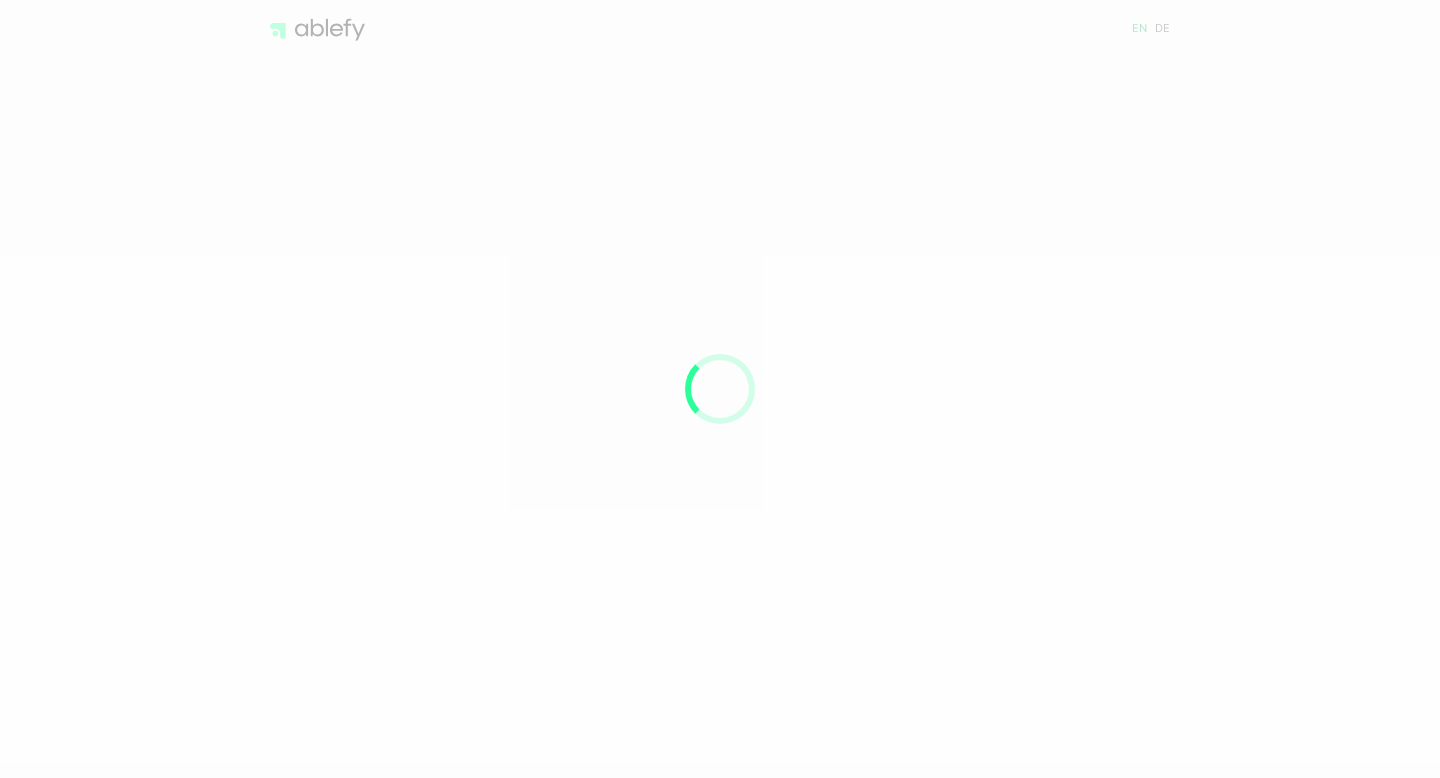 scroll, scrollTop: 0, scrollLeft: 0, axis: both 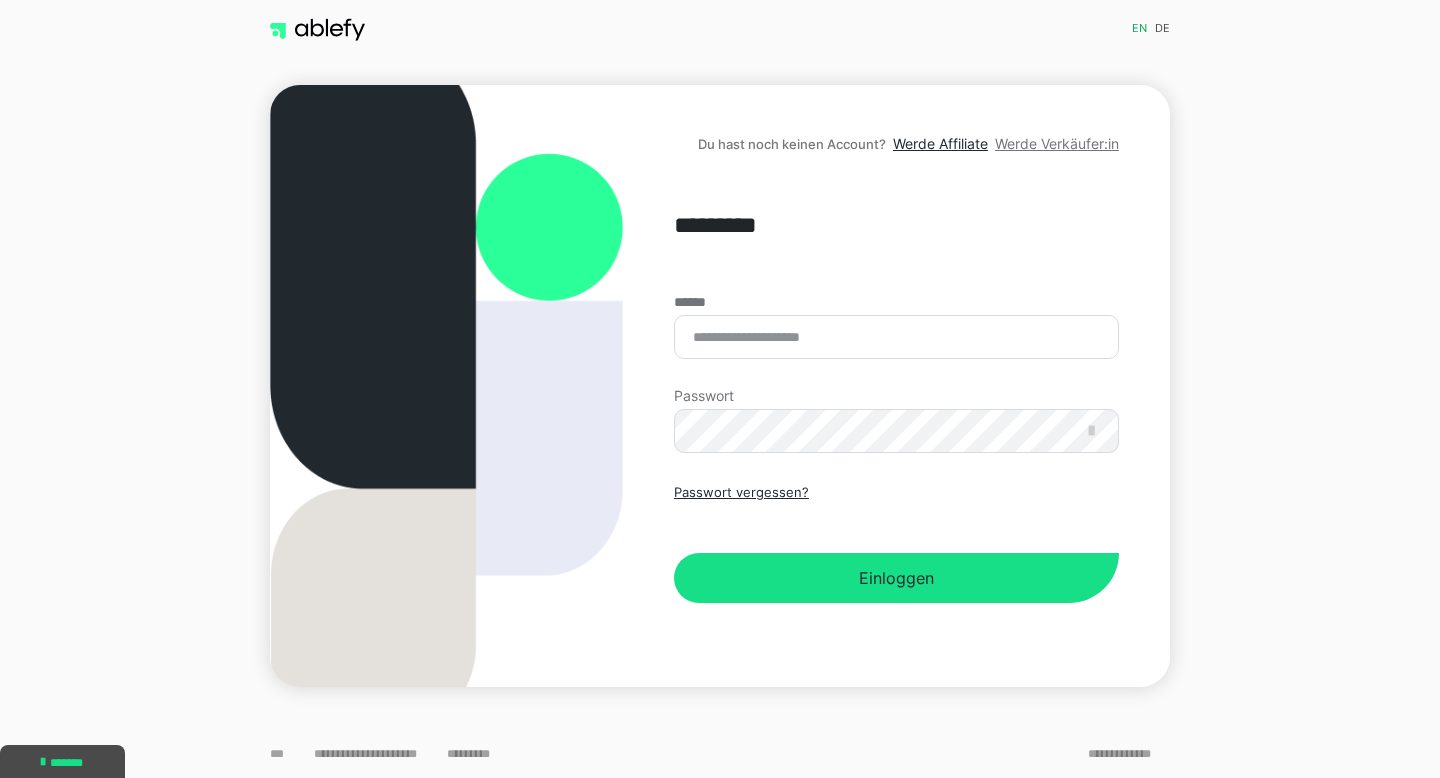 click on "Werde Verkäufer:in" at bounding box center (1057, 143) 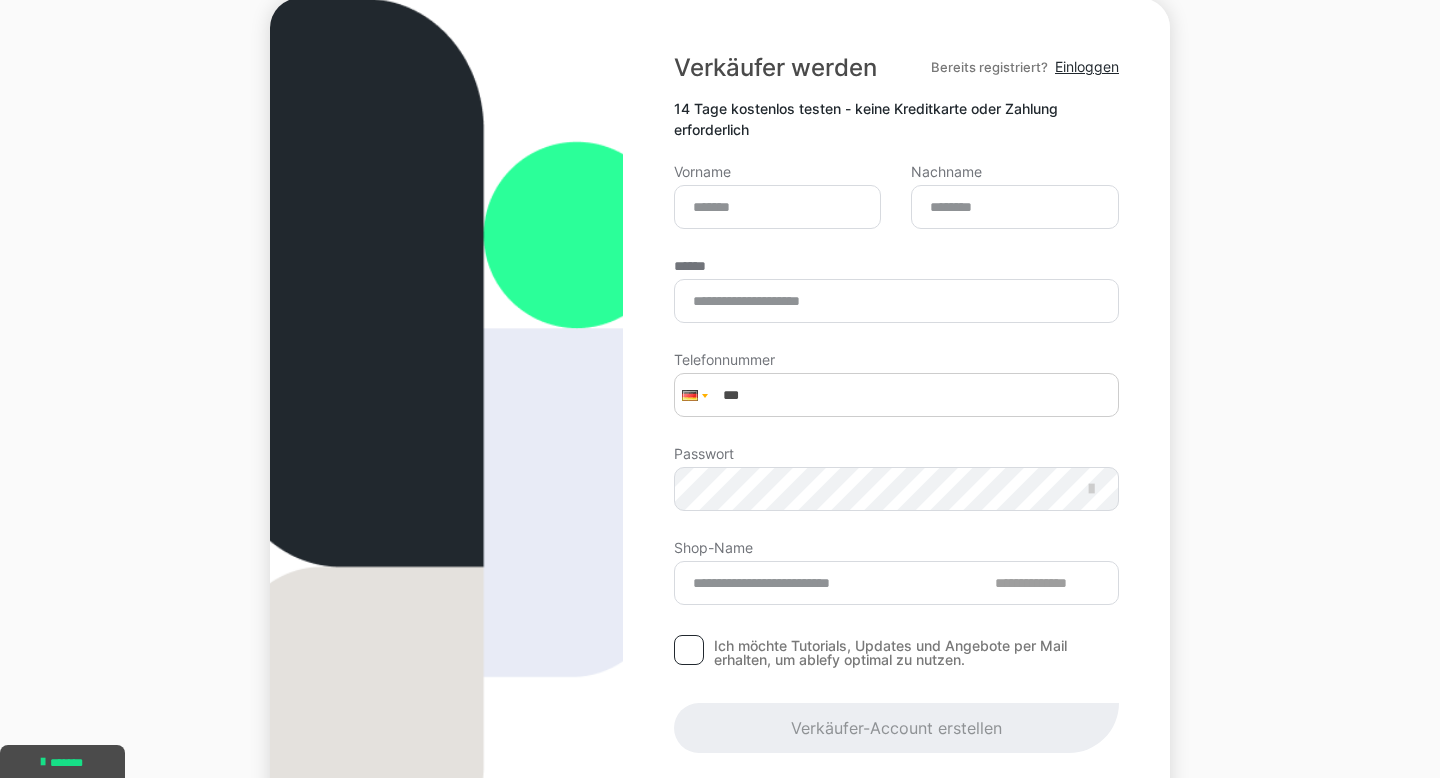 scroll, scrollTop: 86, scrollLeft: 0, axis: vertical 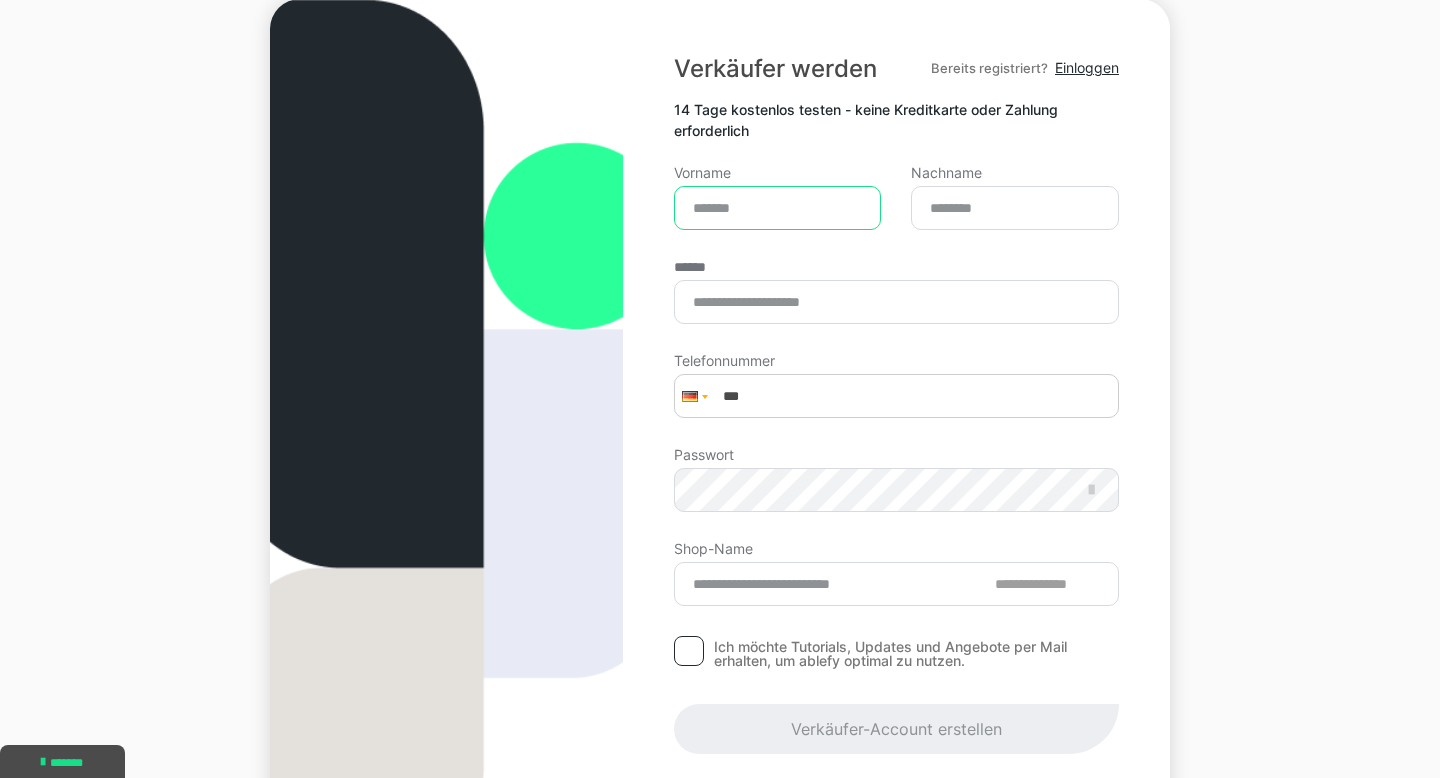 click on "Vorname" at bounding box center (778, 208) 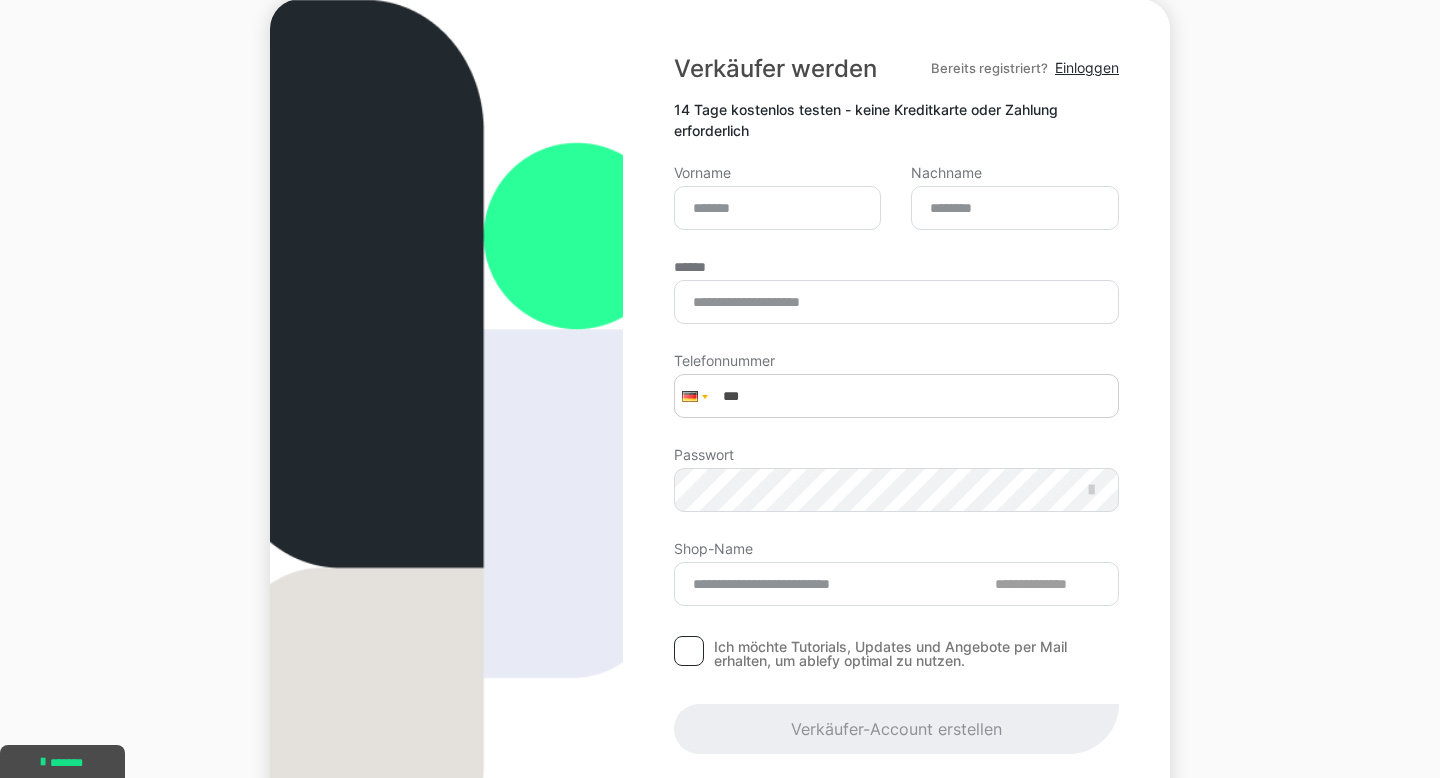click at bounding box center [446, 437] 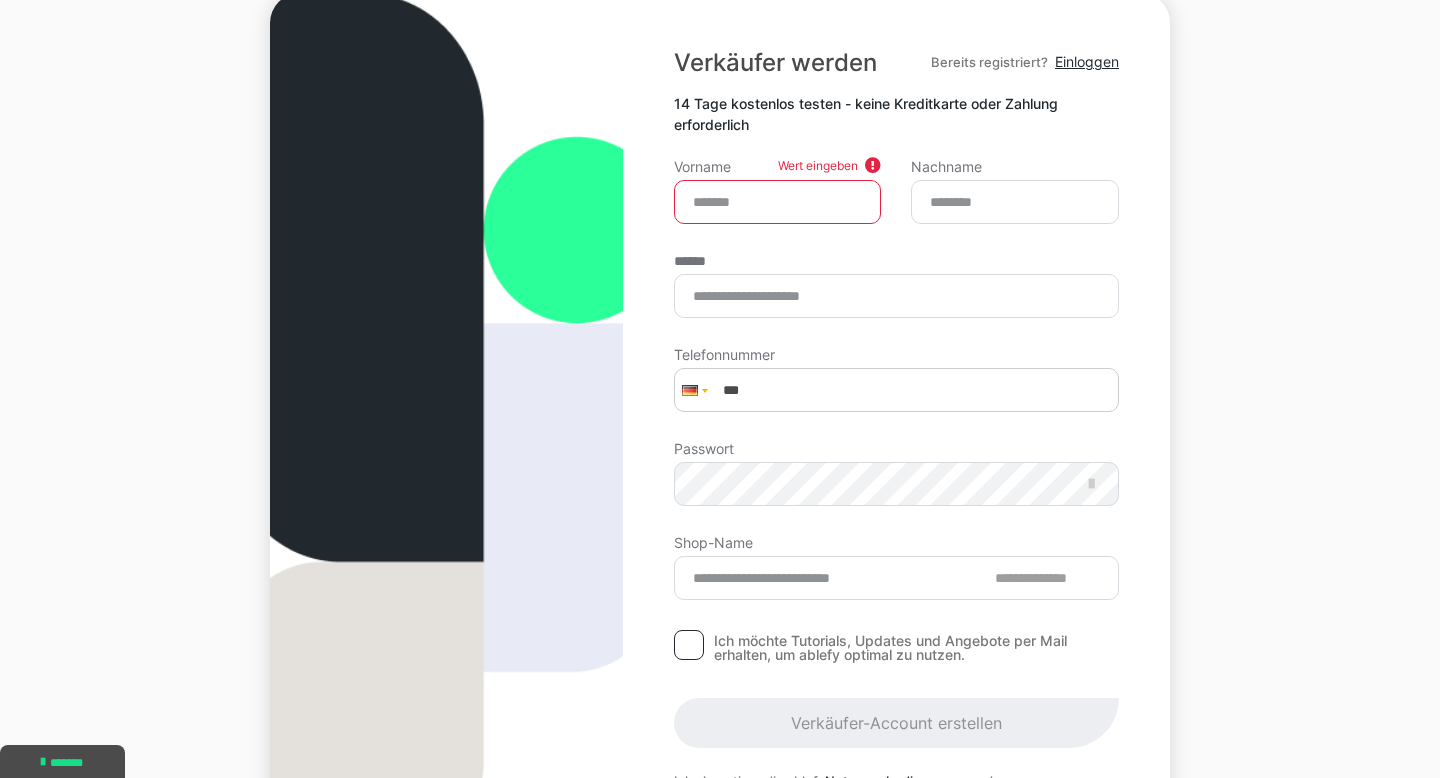 scroll, scrollTop: 0, scrollLeft: 0, axis: both 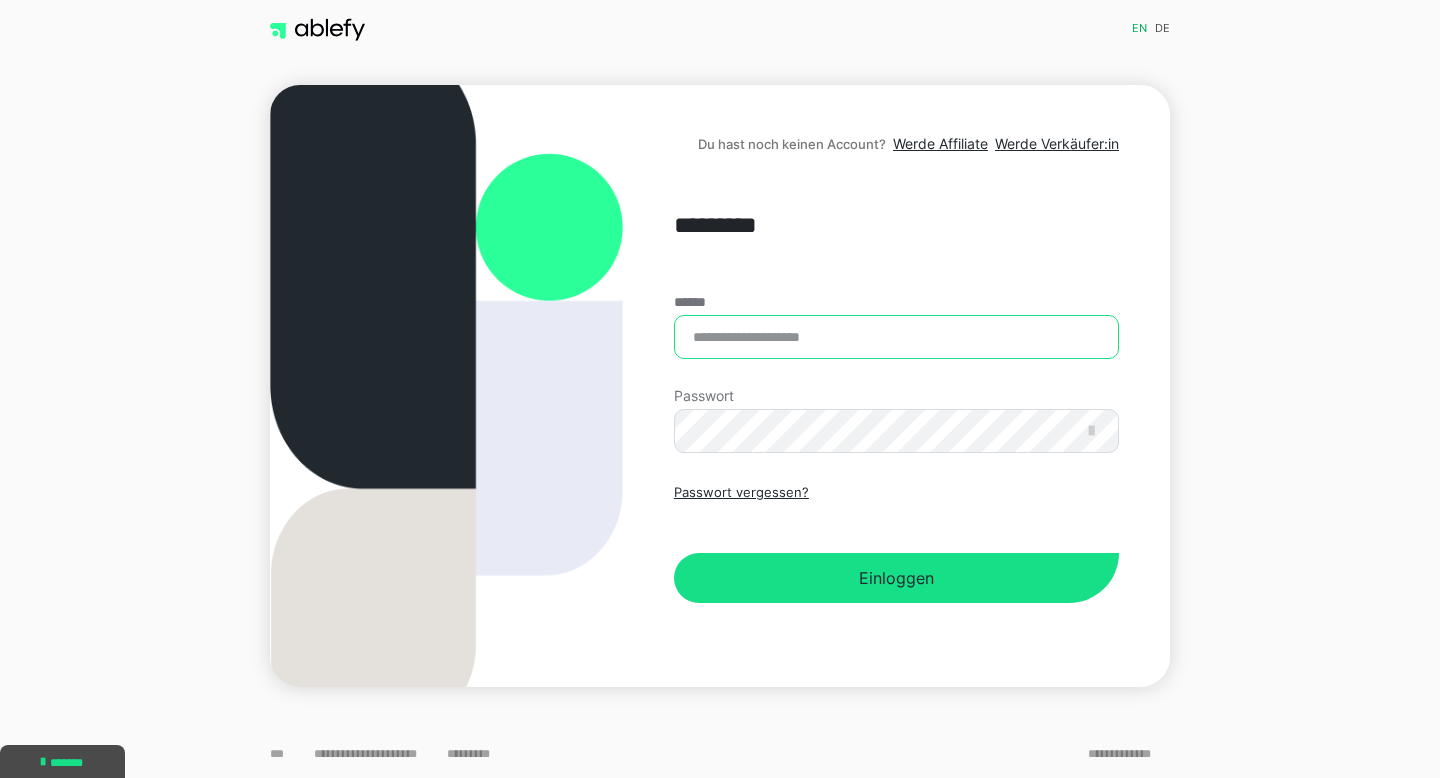 click on "******" at bounding box center [896, 337] 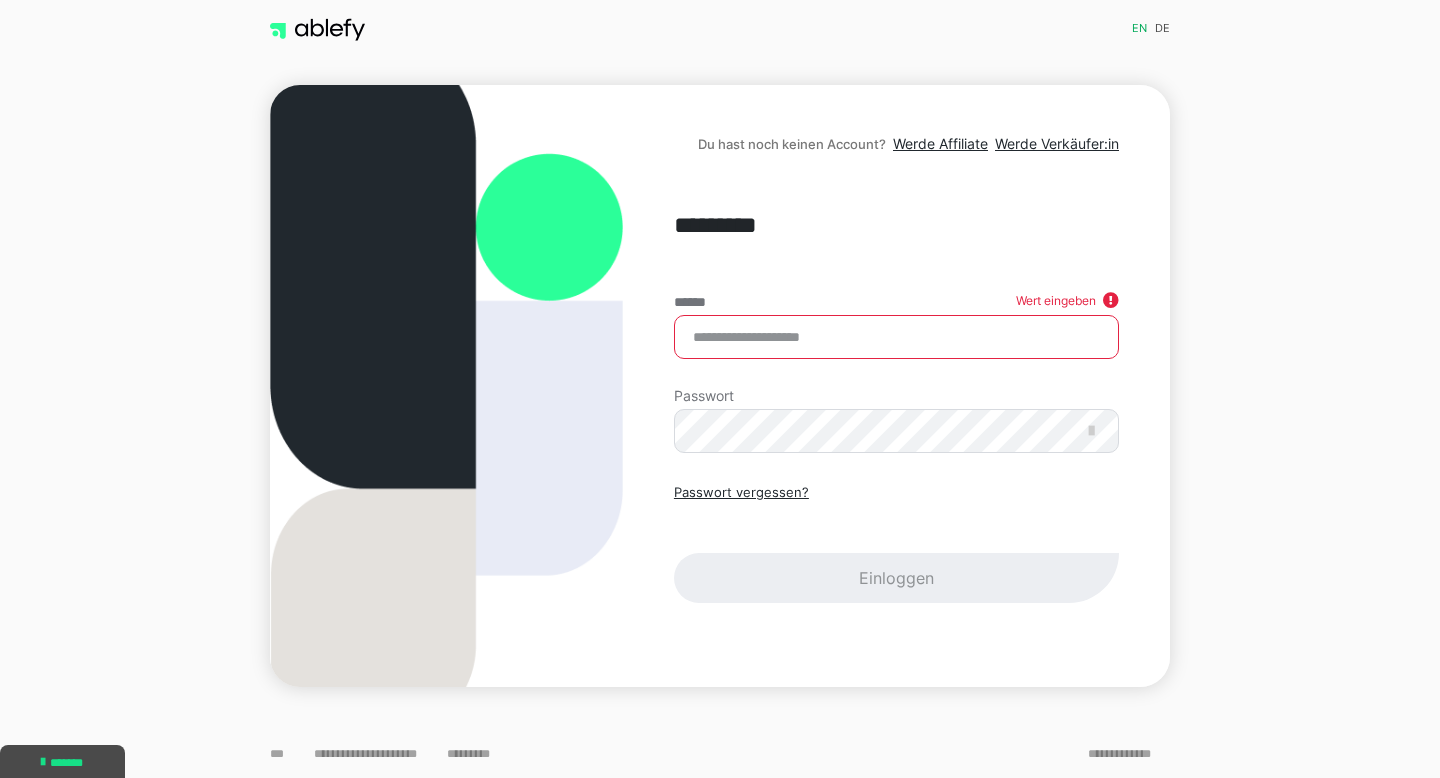 type on "**********" 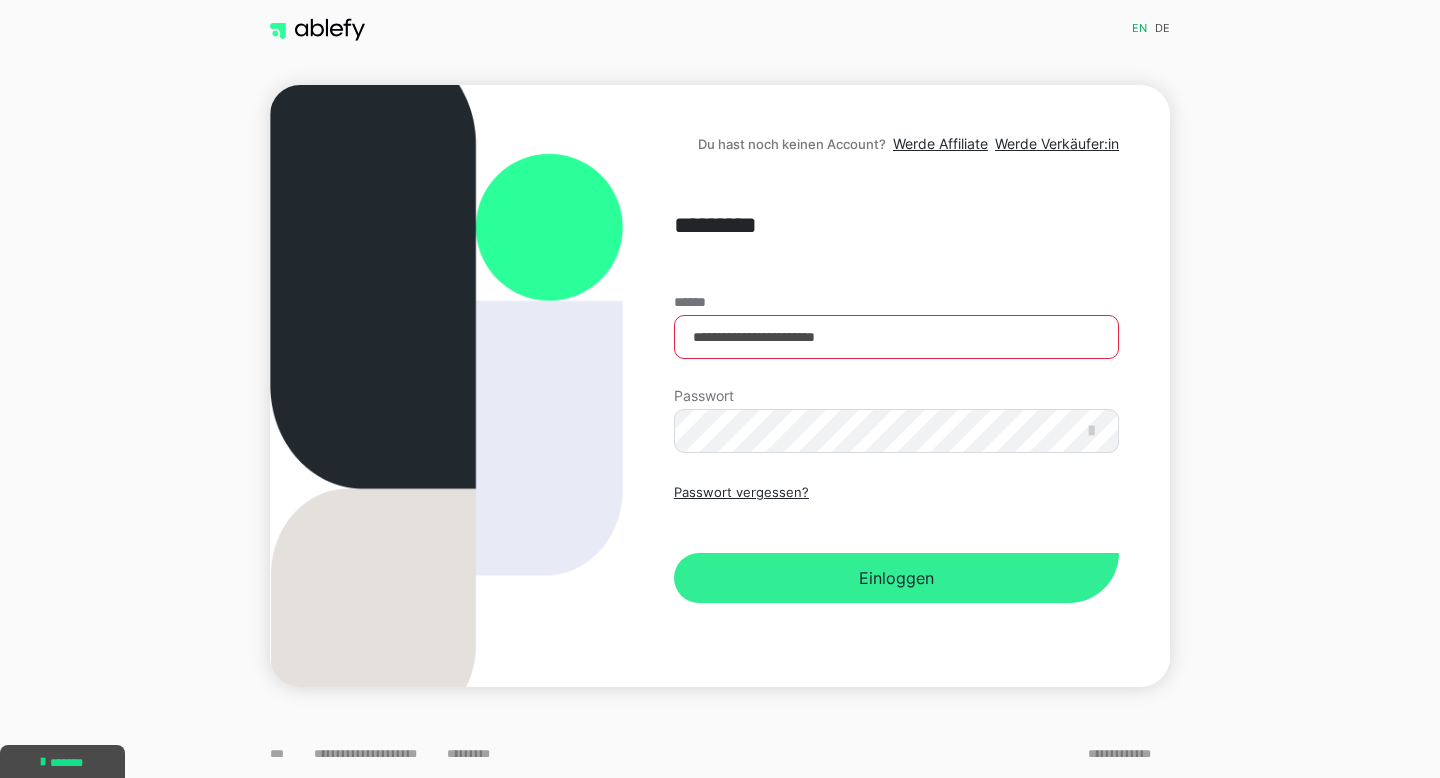 click on "Einloggen" at bounding box center [896, 578] 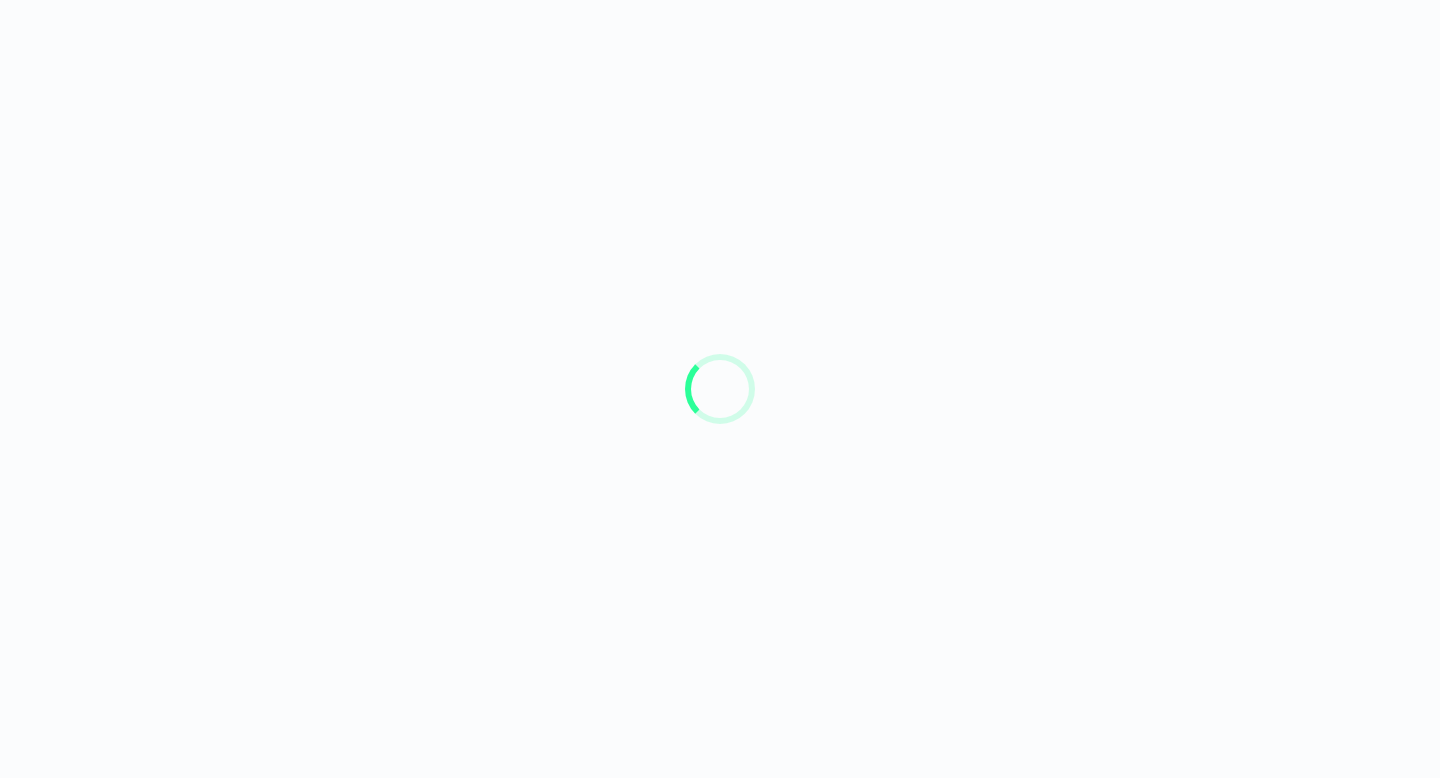 scroll, scrollTop: 0, scrollLeft: 0, axis: both 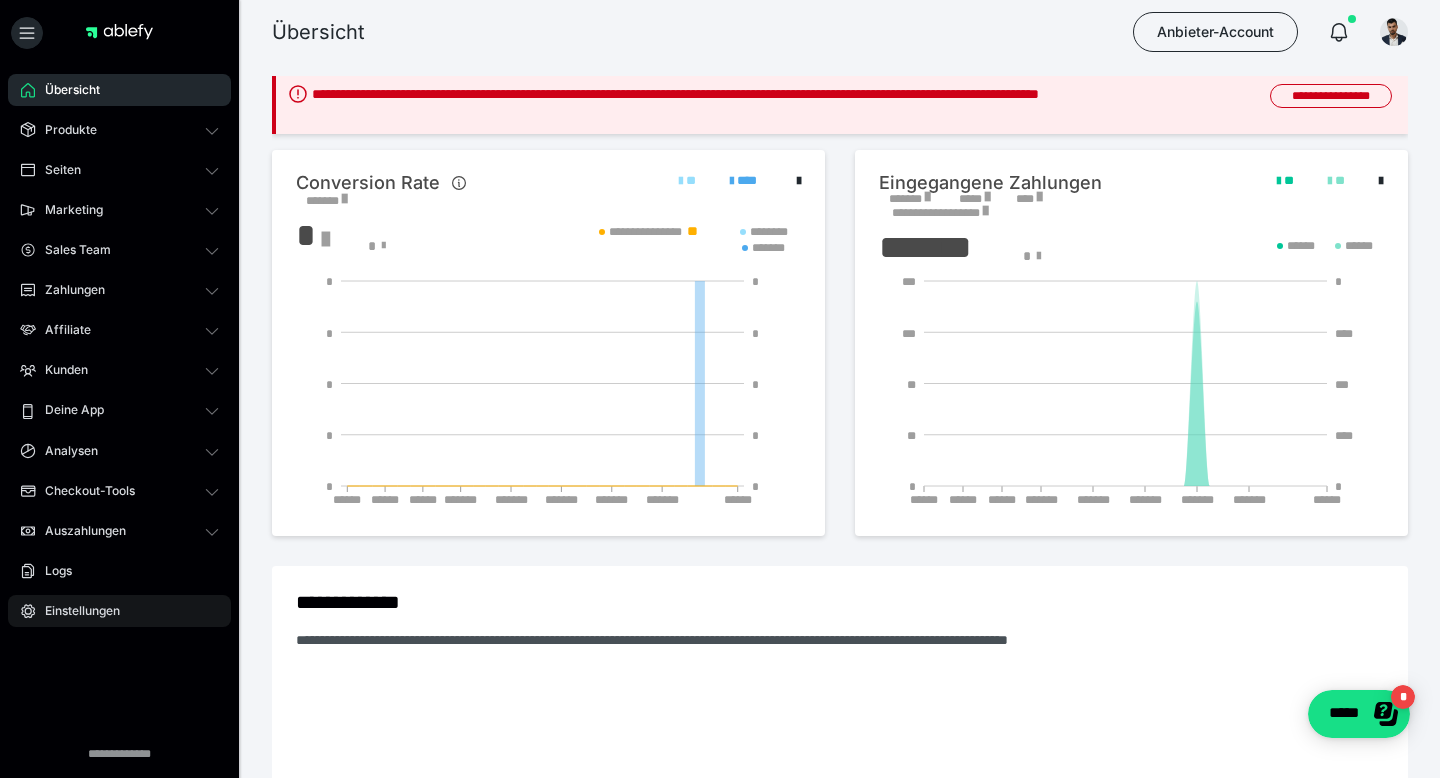 click on "Einstellungen" at bounding box center (75, 611) 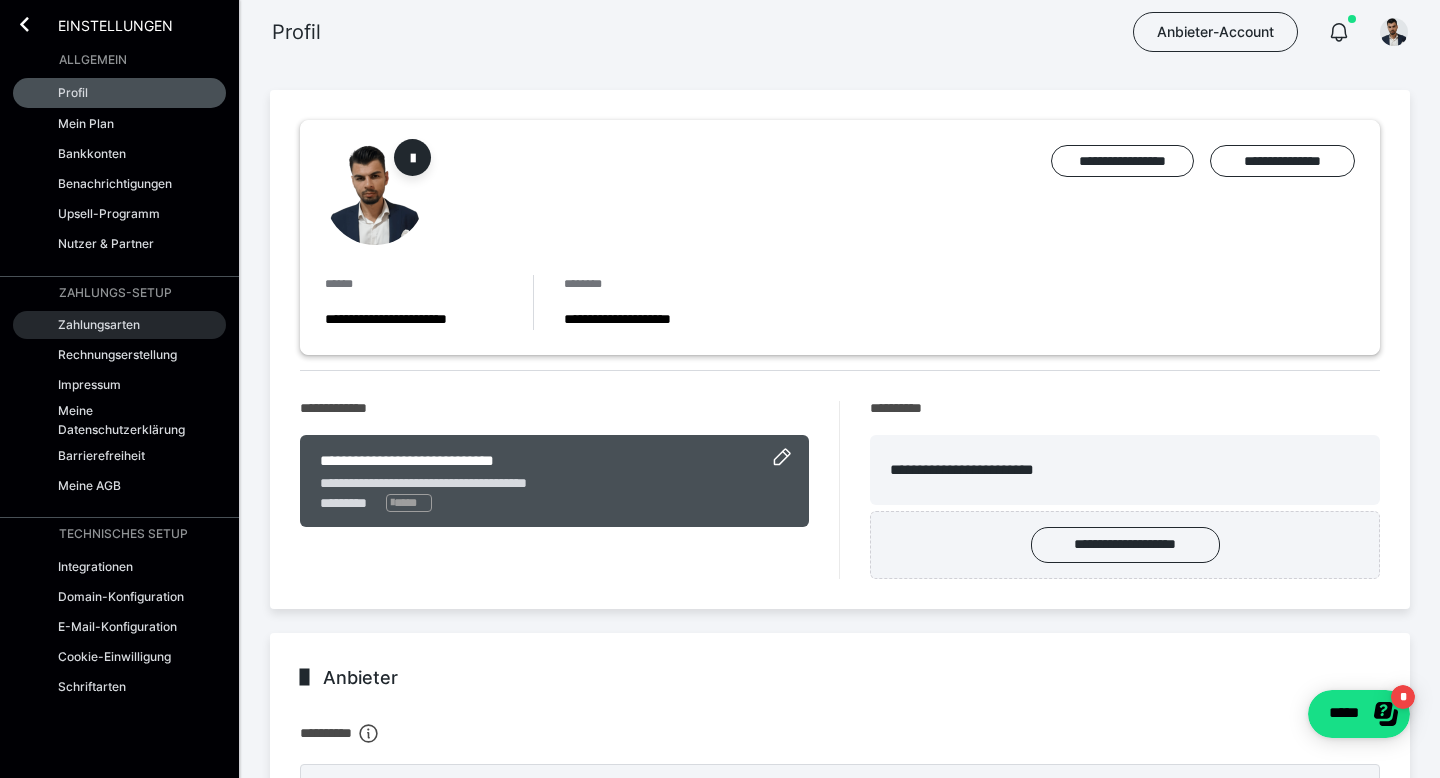 click on "Zahlungsarten" at bounding box center [119, 325] 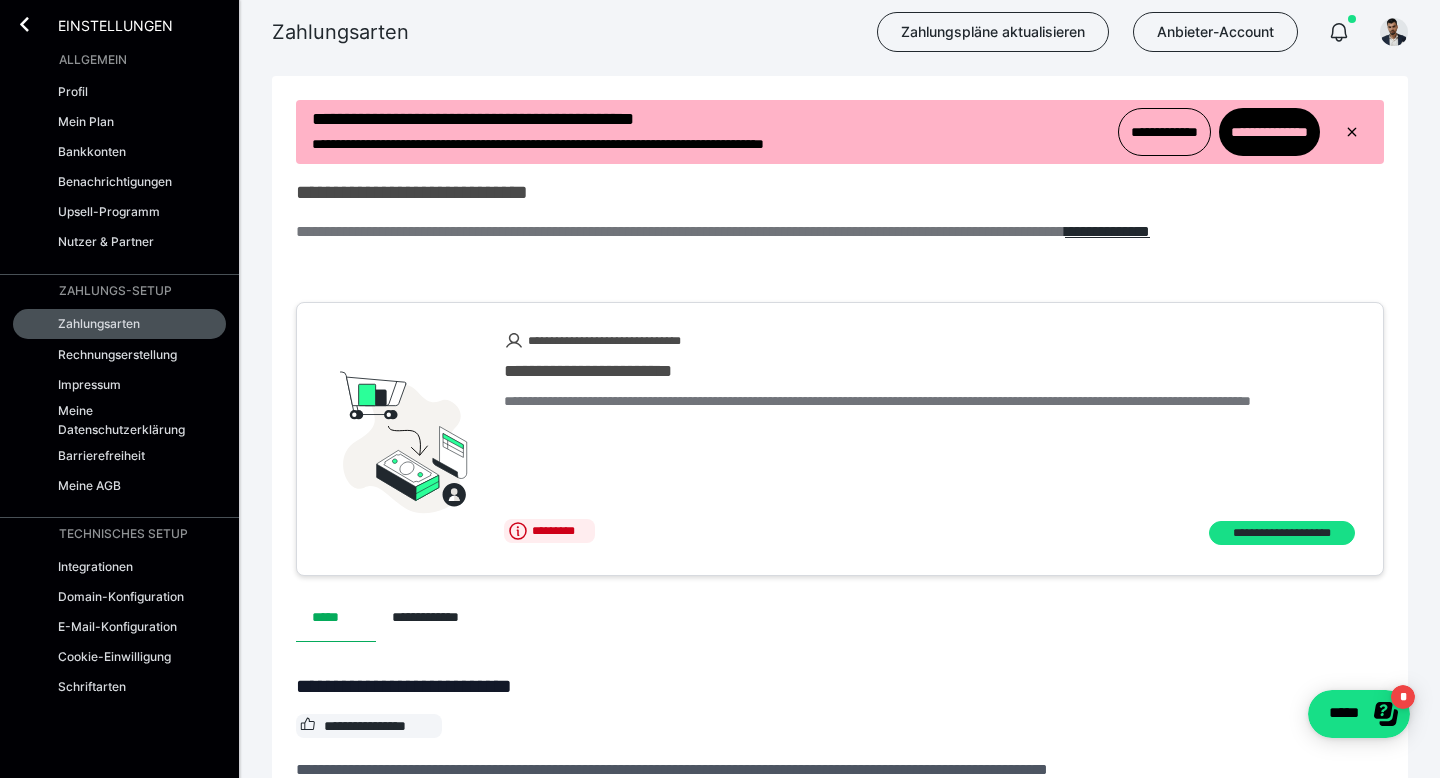 scroll, scrollTop: 0, scrollLeft: 0, axis: both 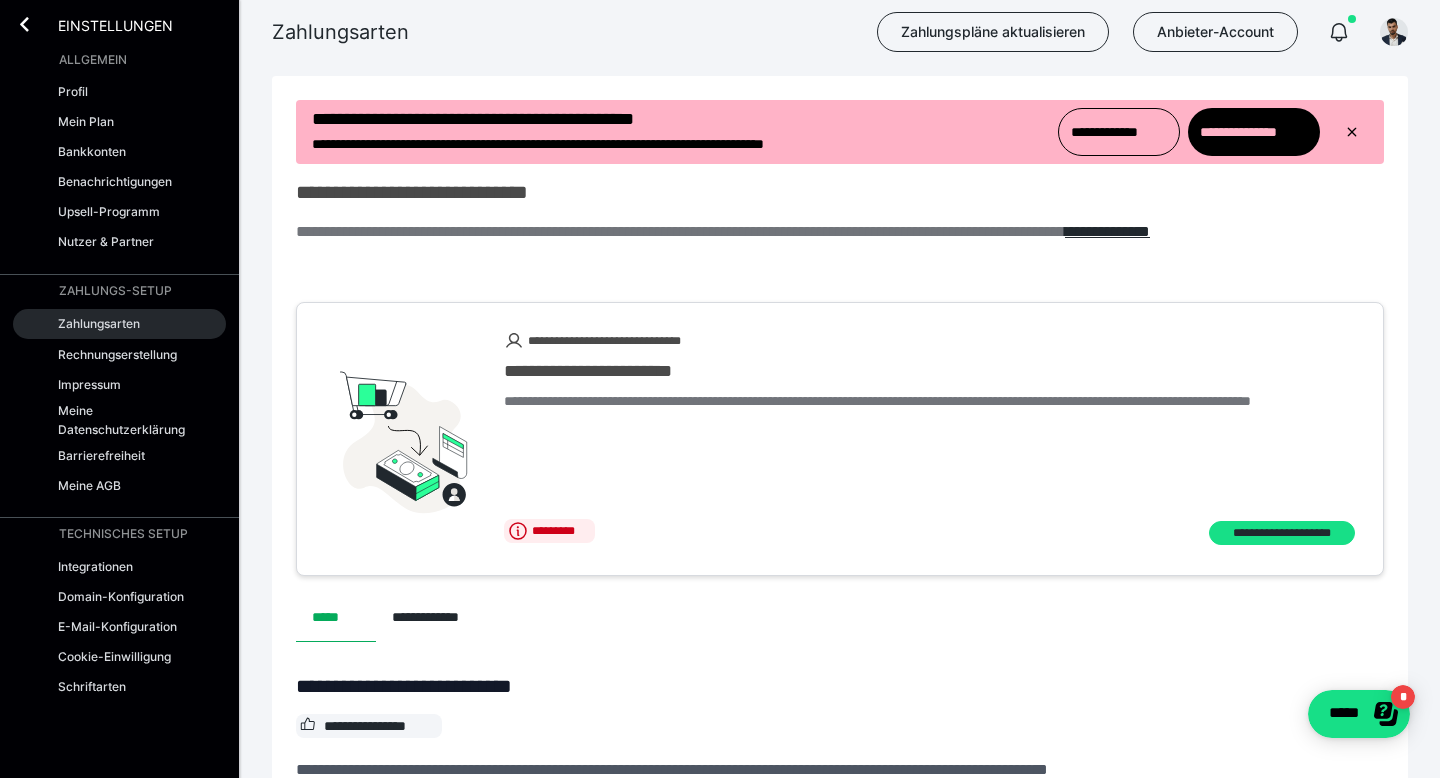 click on "Zahlungsarten" at bounding box center [119, 324] 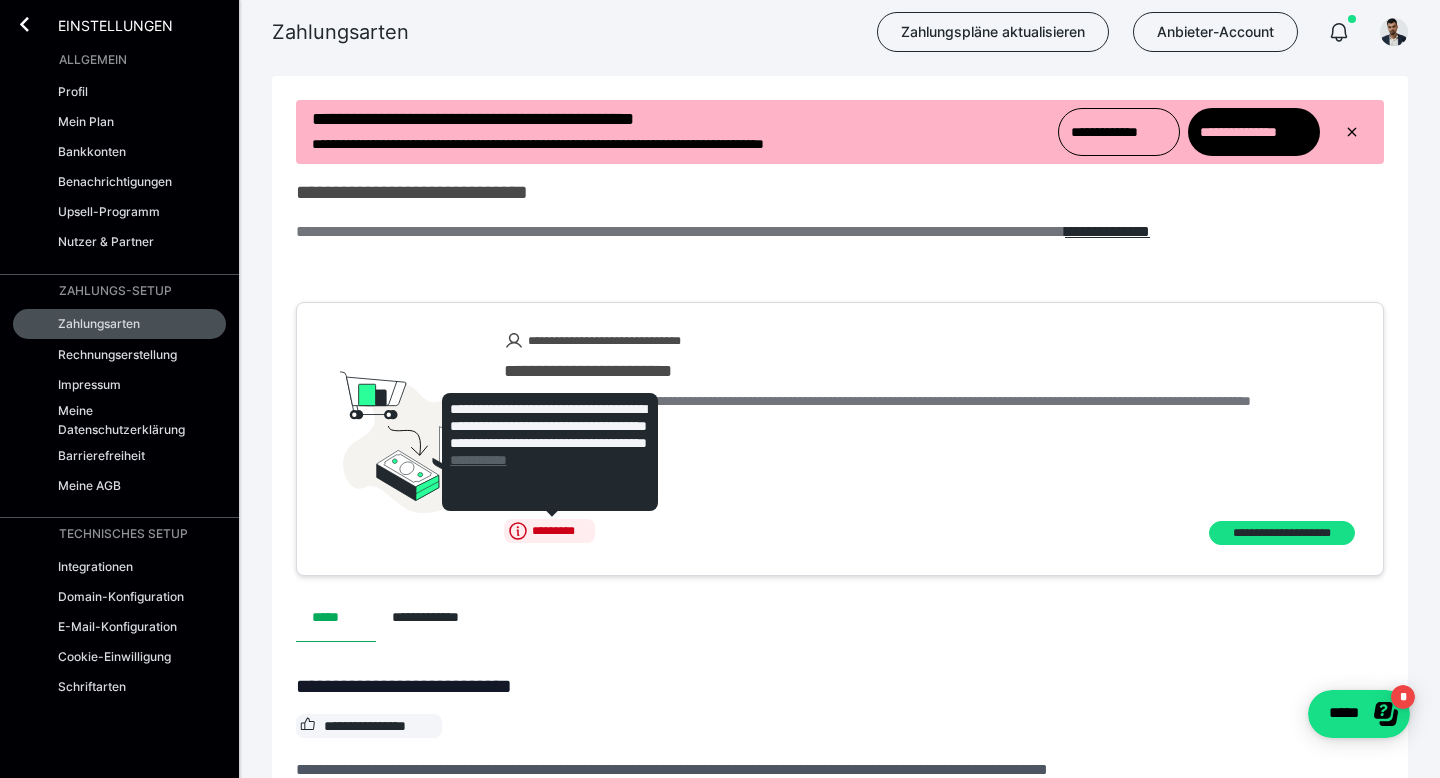 click on "**********" at bounding box center [478, 460] 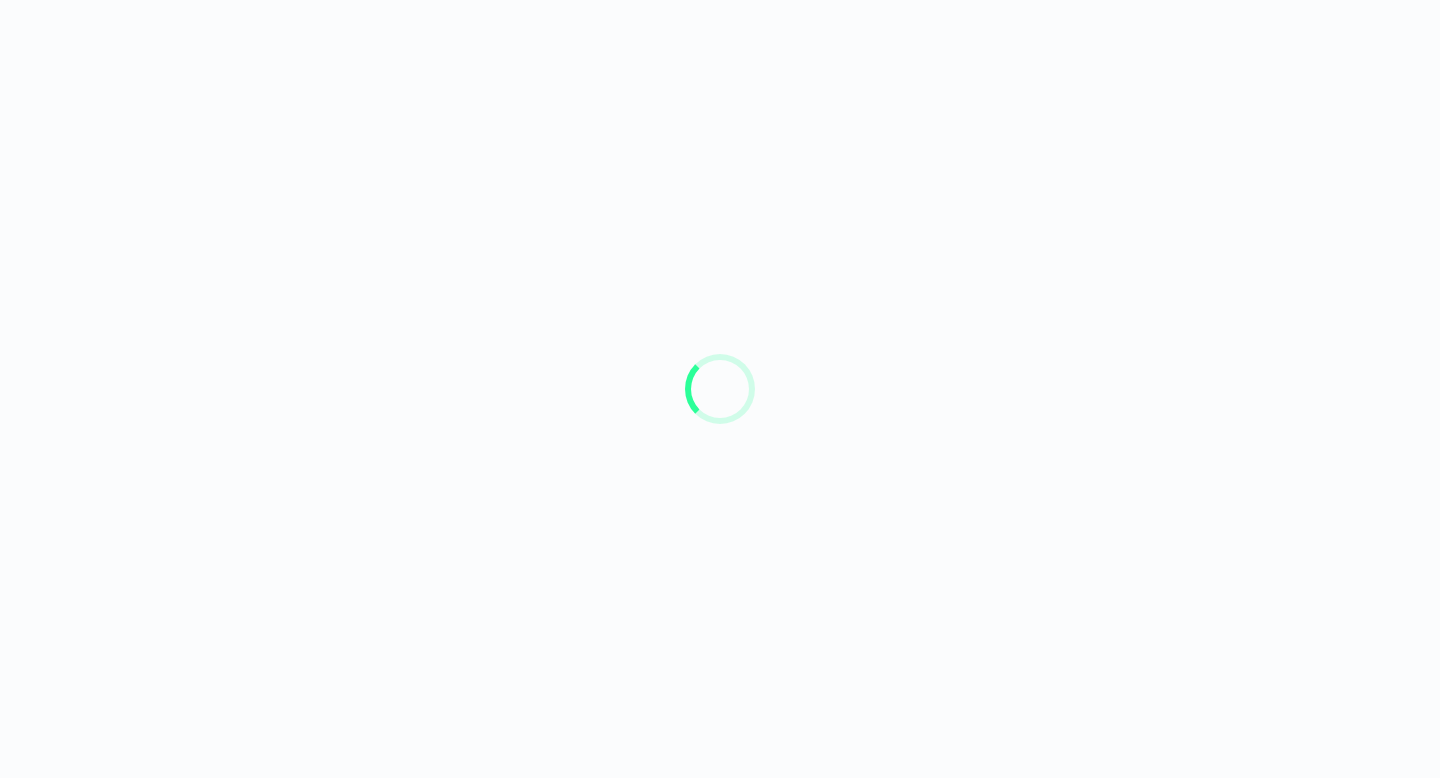 scroll, scrollTop: 0, scrollLeft: 0, axis: both 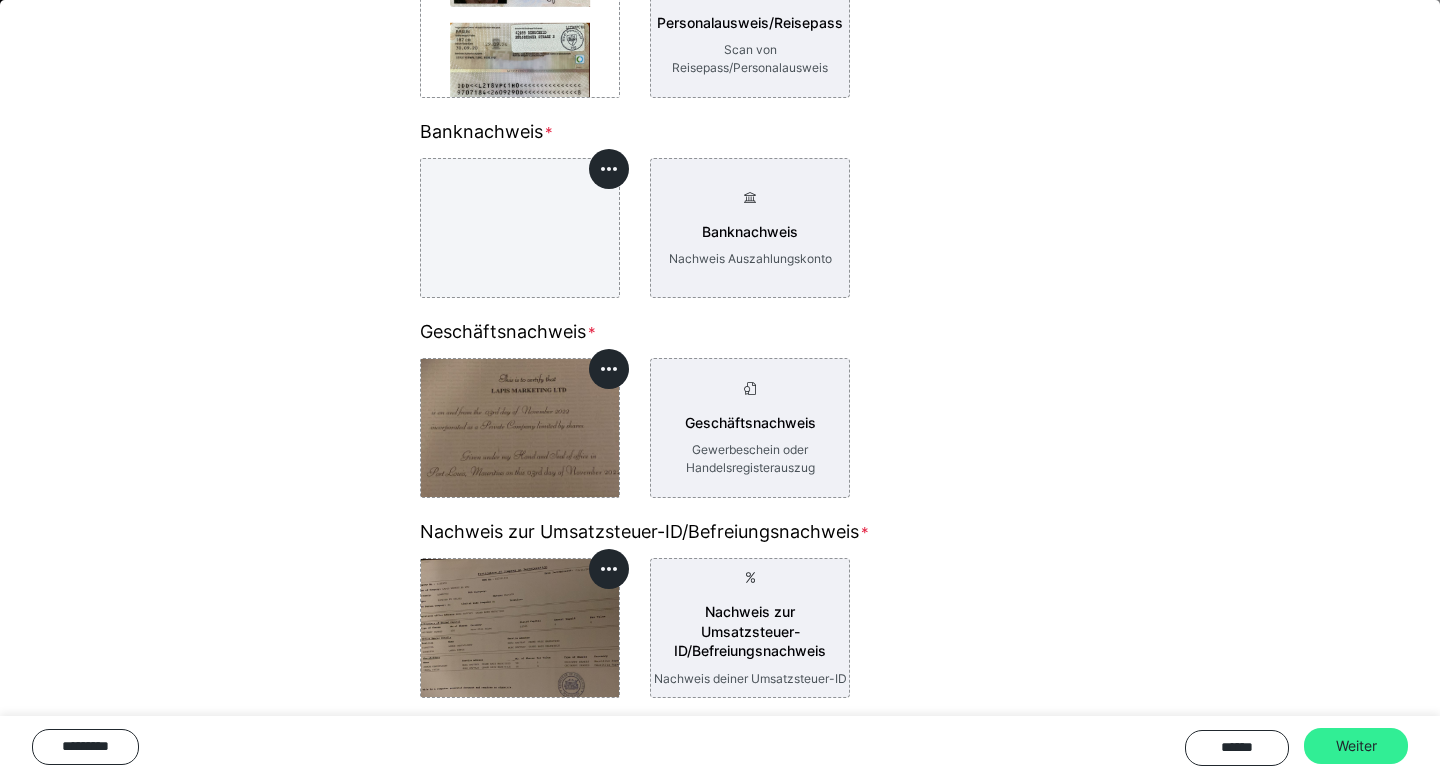 click on "Weiter" at bounding box center (1356, 746) 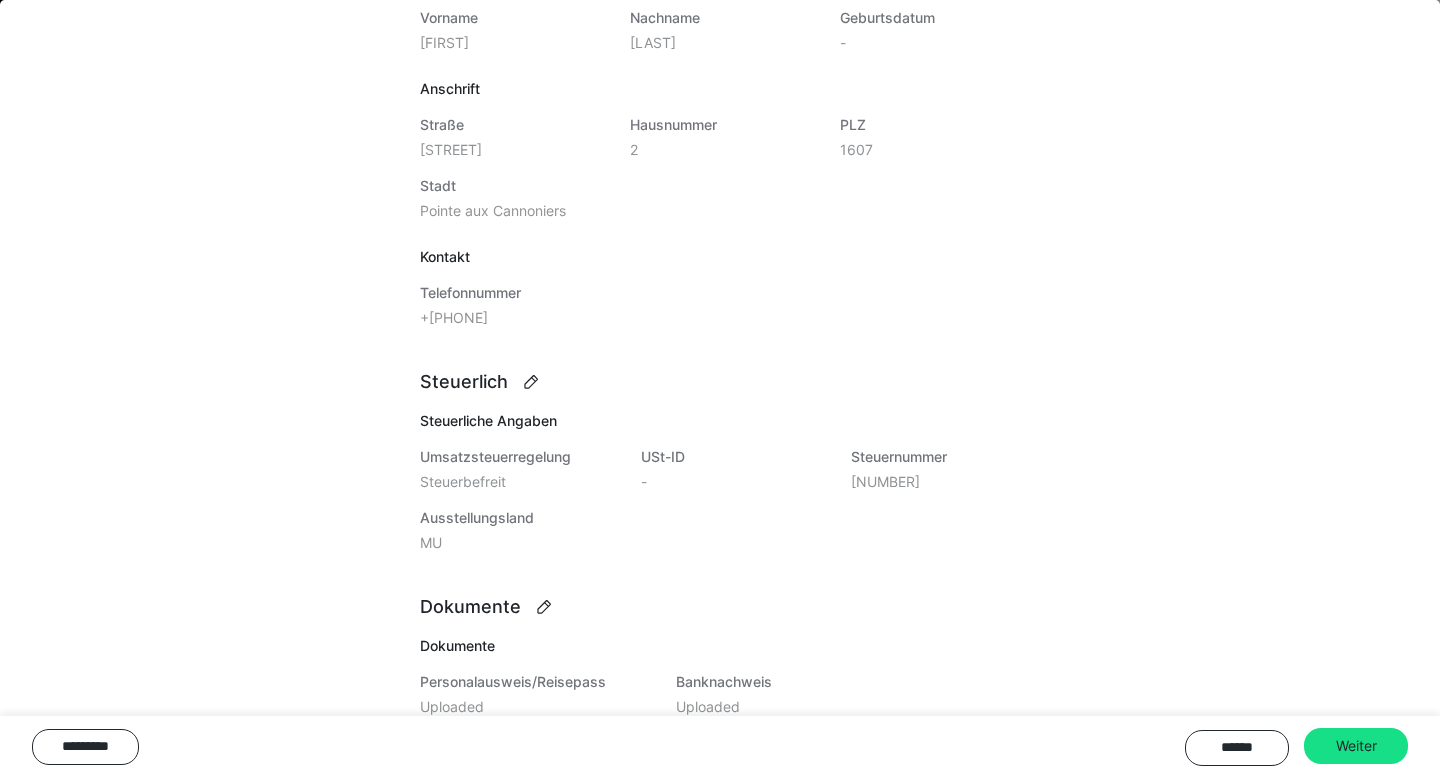 scroll, scrollTop: 563, scrollLeft: 0, axis: vertical 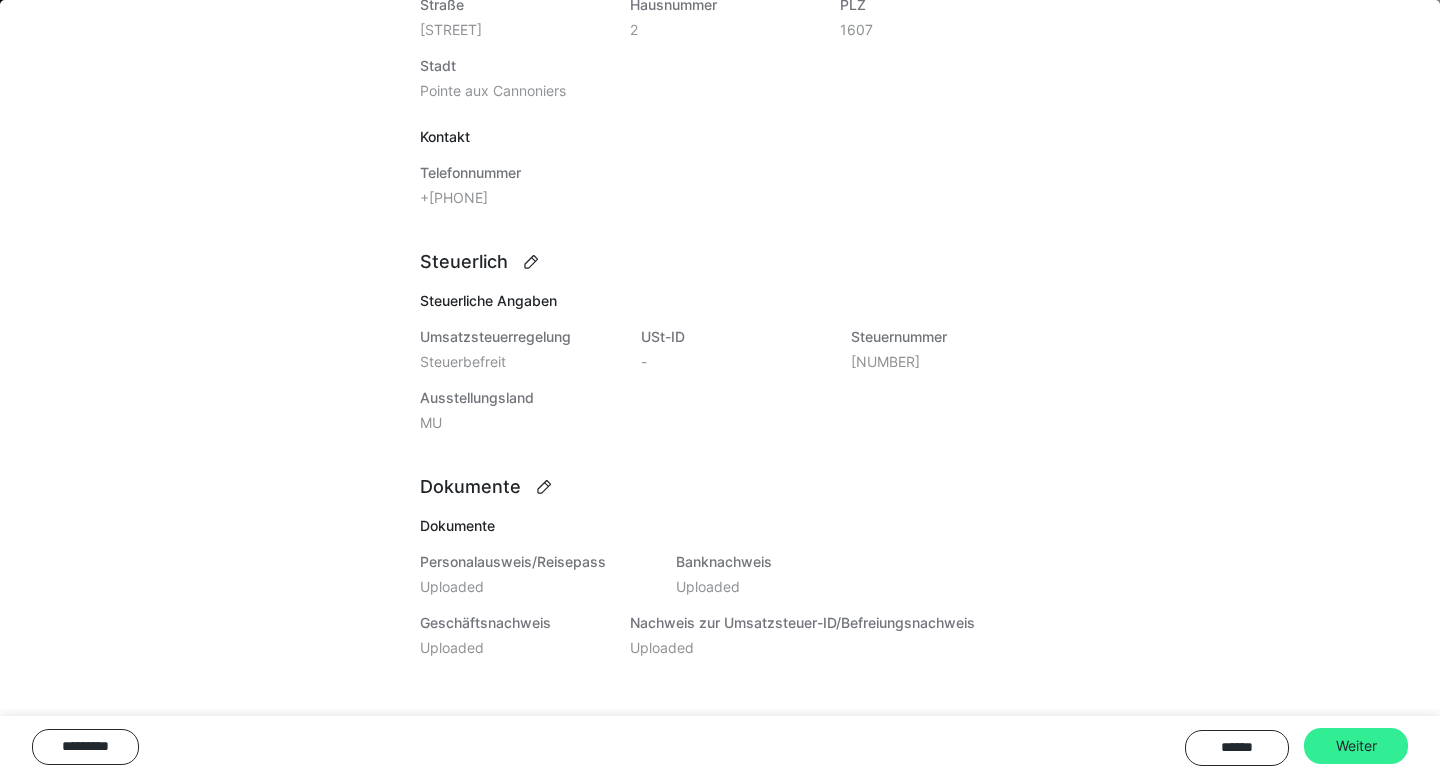click on "Weiter" at bounding box center (1356, 746) 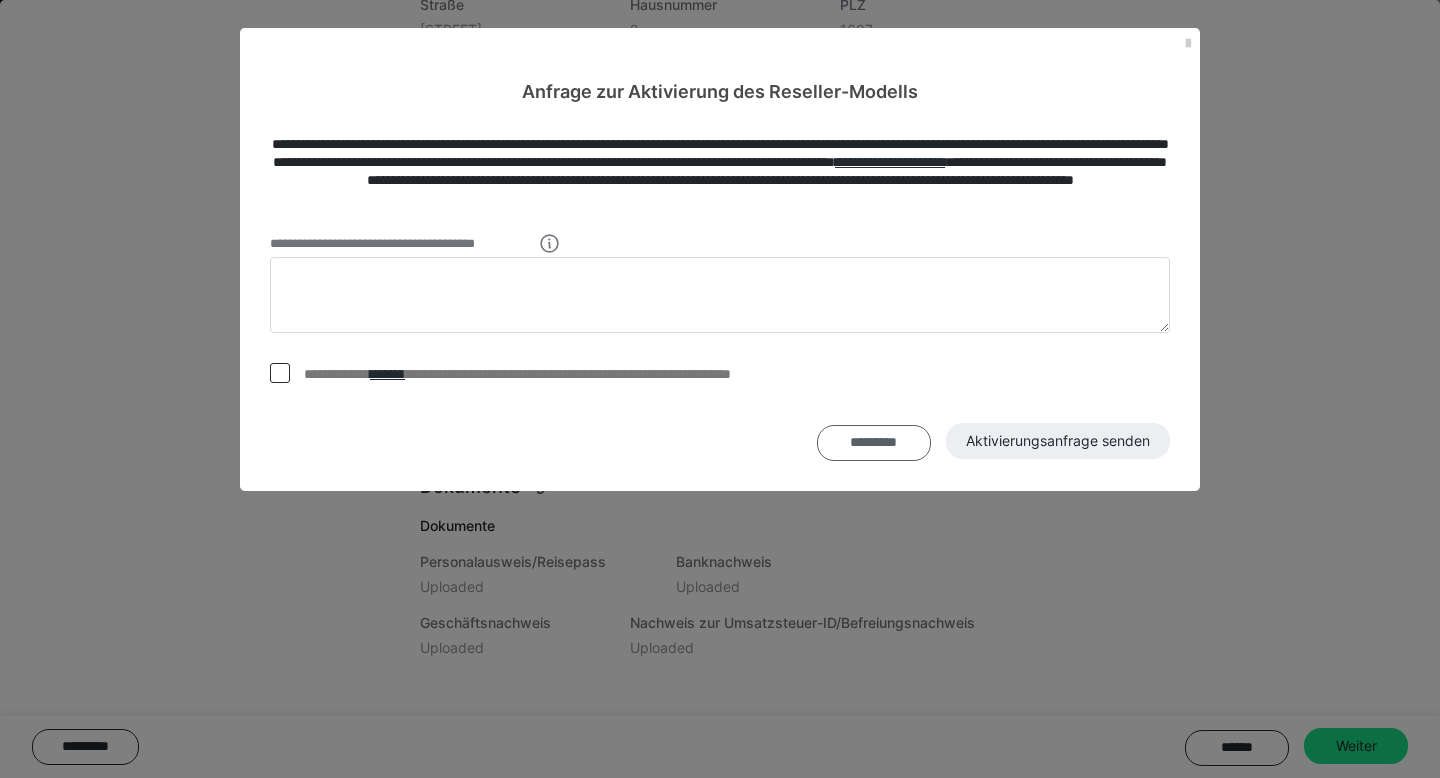 click on "*********" at bounding box center [874, 443] 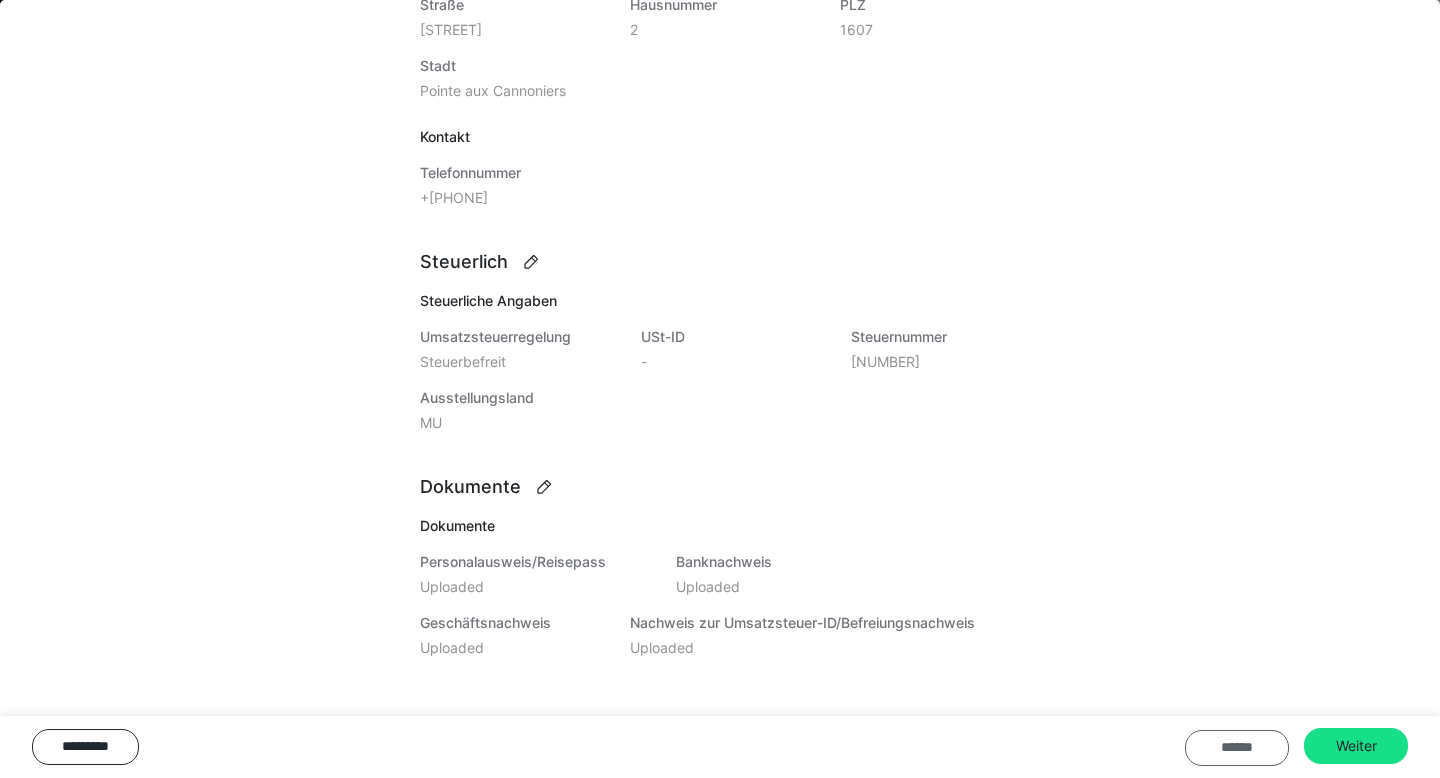 click on "******" at bounding box center [1237, 748] 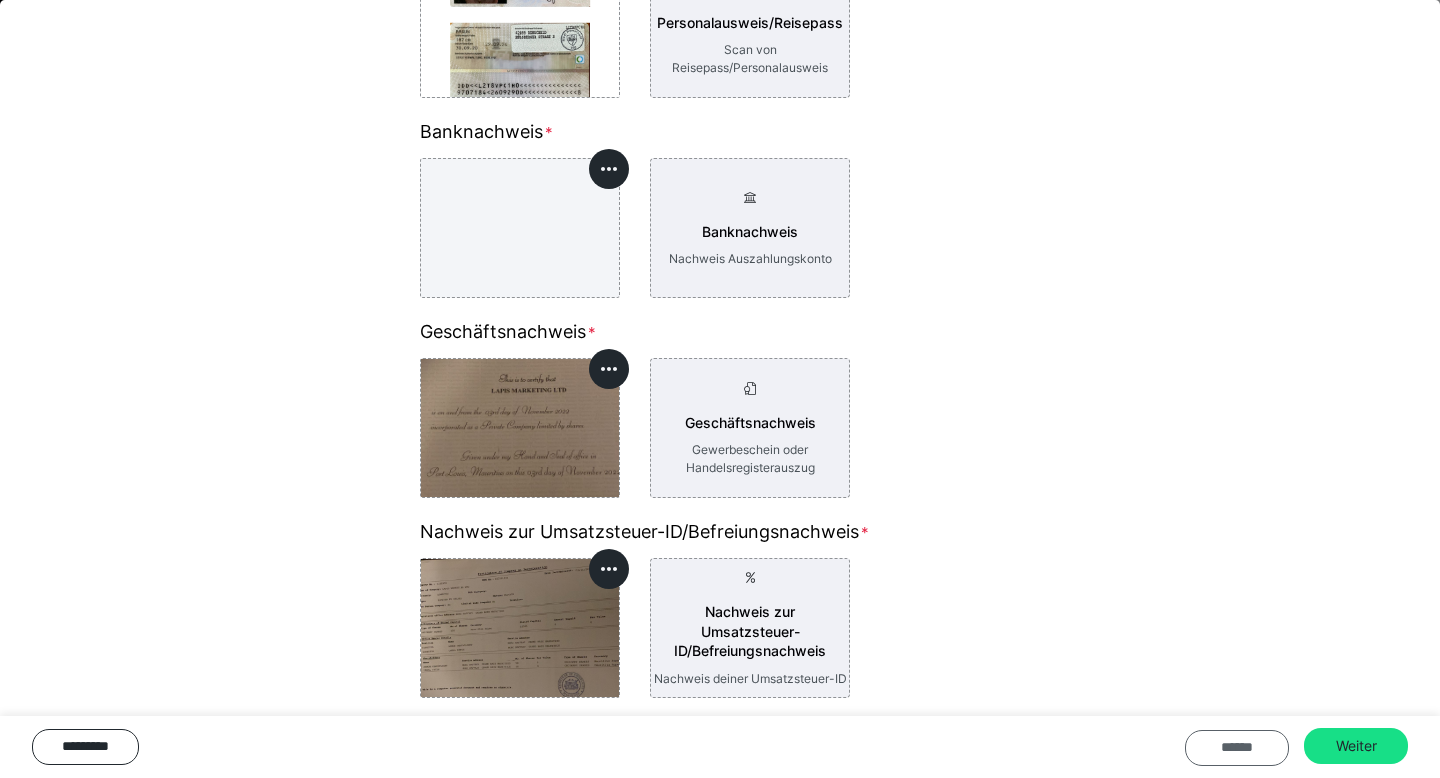 click on "******" at bounding box center [1237, 748] 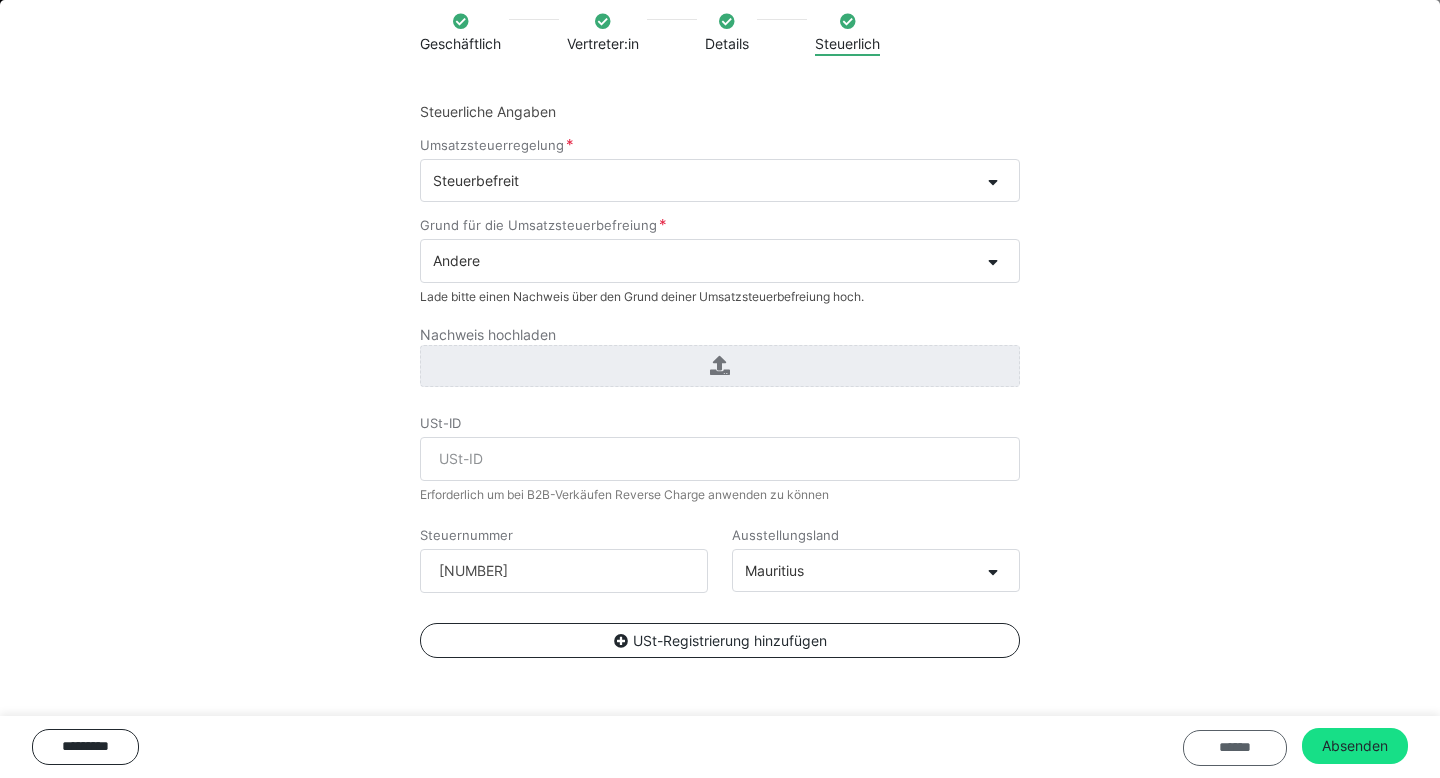scroll, scrollTop: 145, scrollLeft: 0, axis: vertical 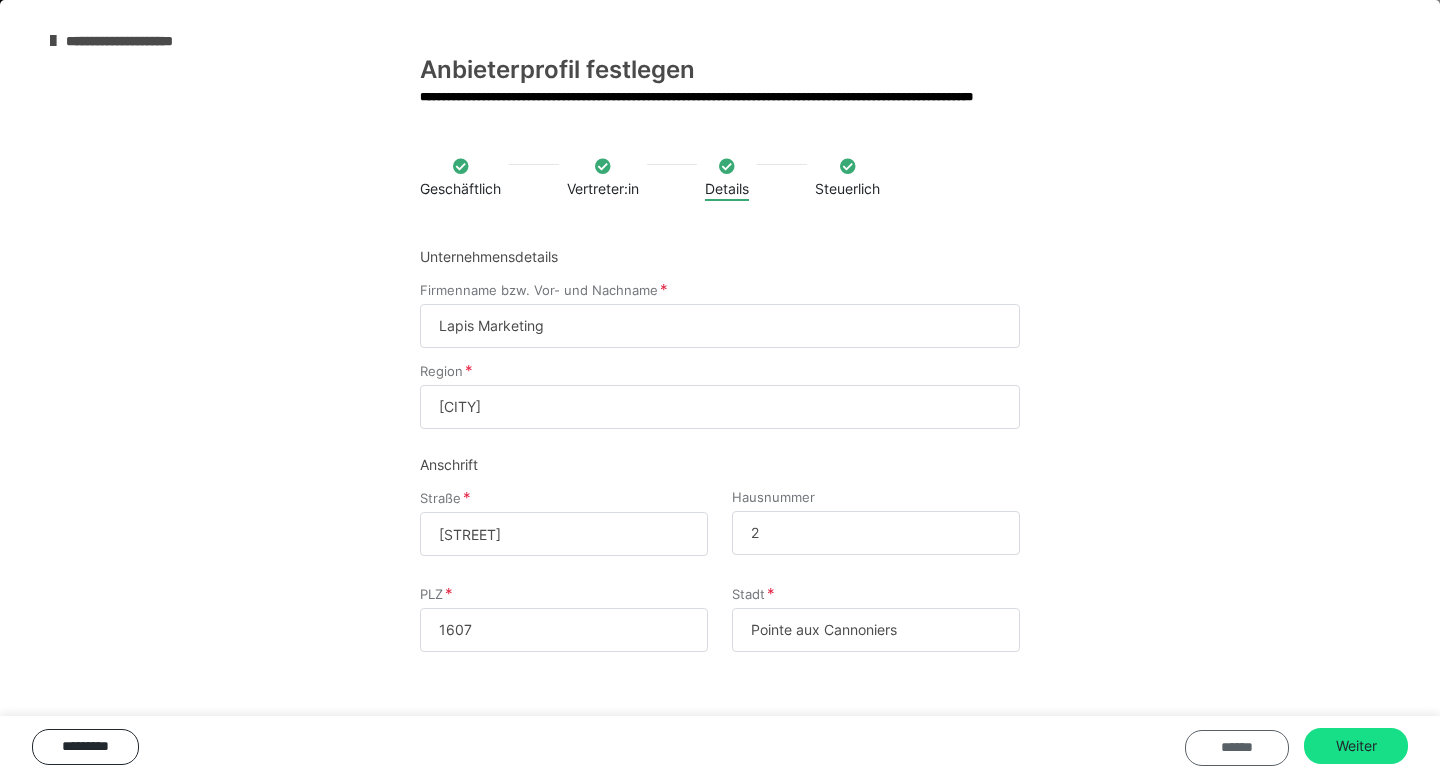 click on "******" at bounding box center (1237, 748) 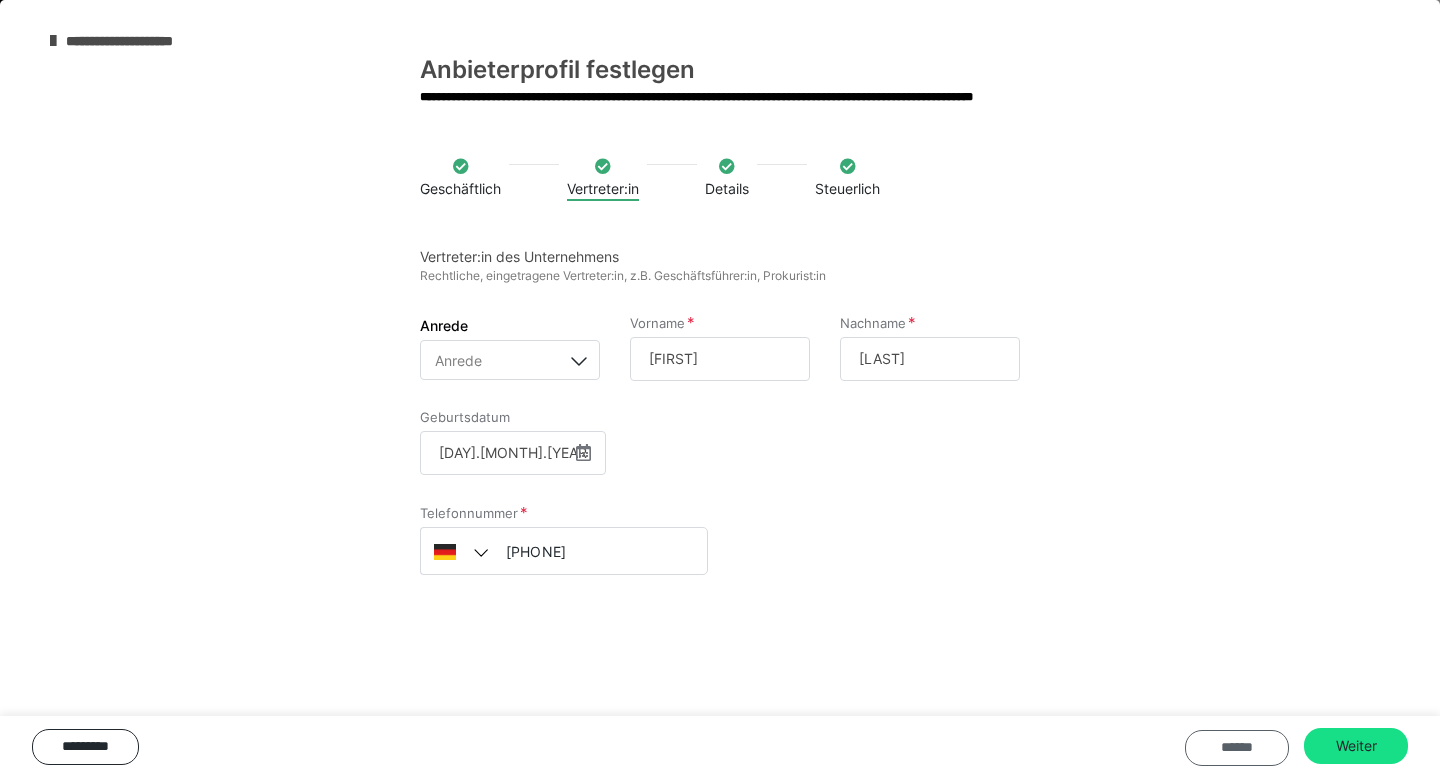 click on "******" at bounding box center (1237, 748) 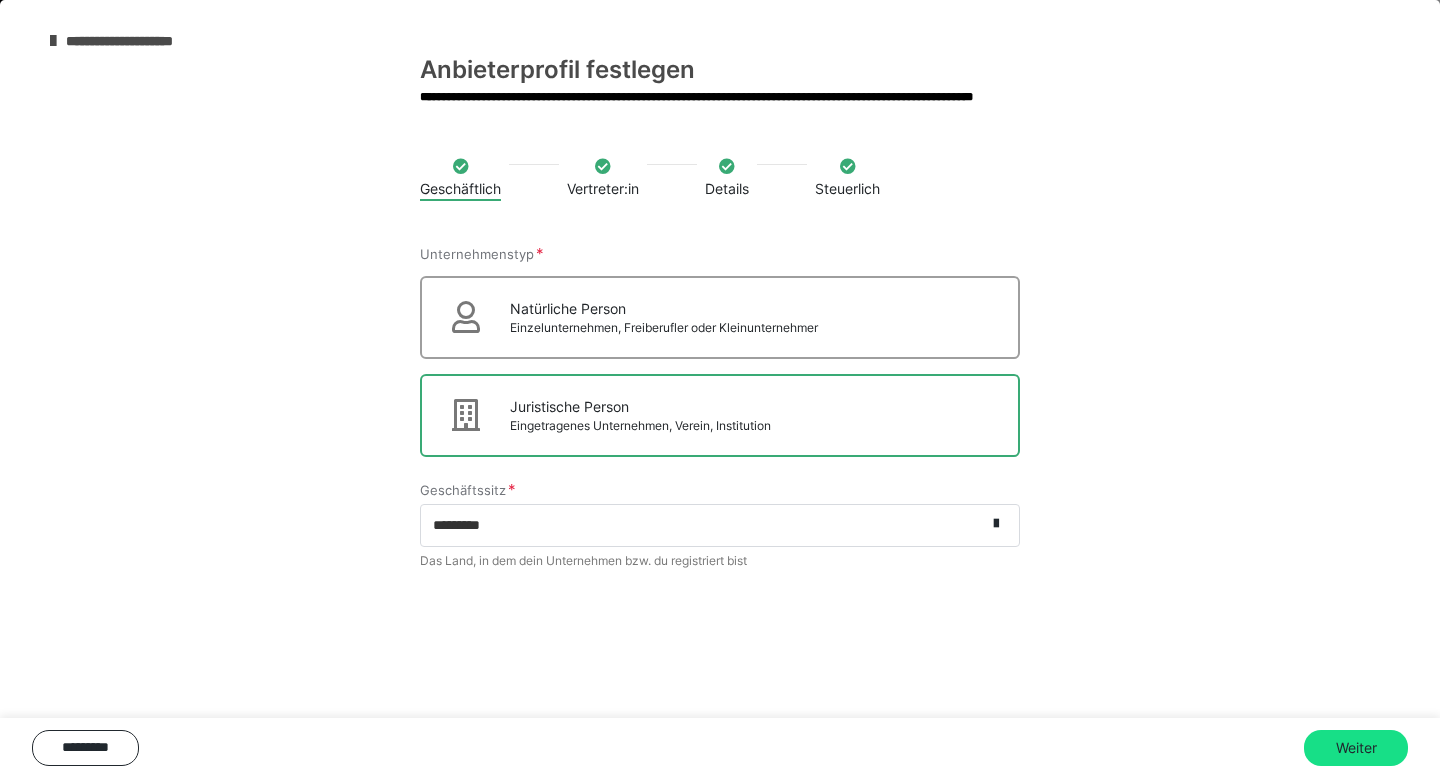 click on "********* Weiter" at bounding box center (720, 748) 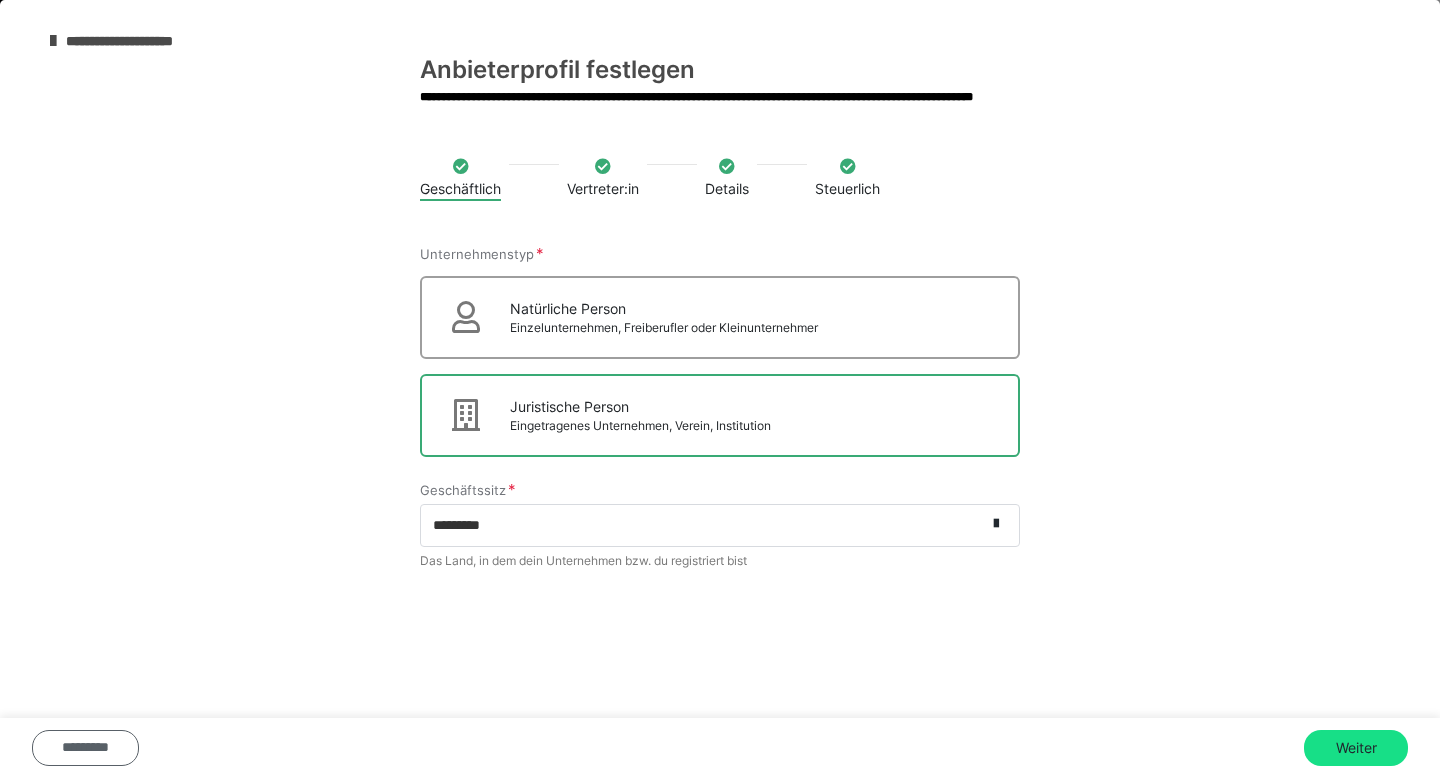 click on "*********" at bounding box center (85, 748) 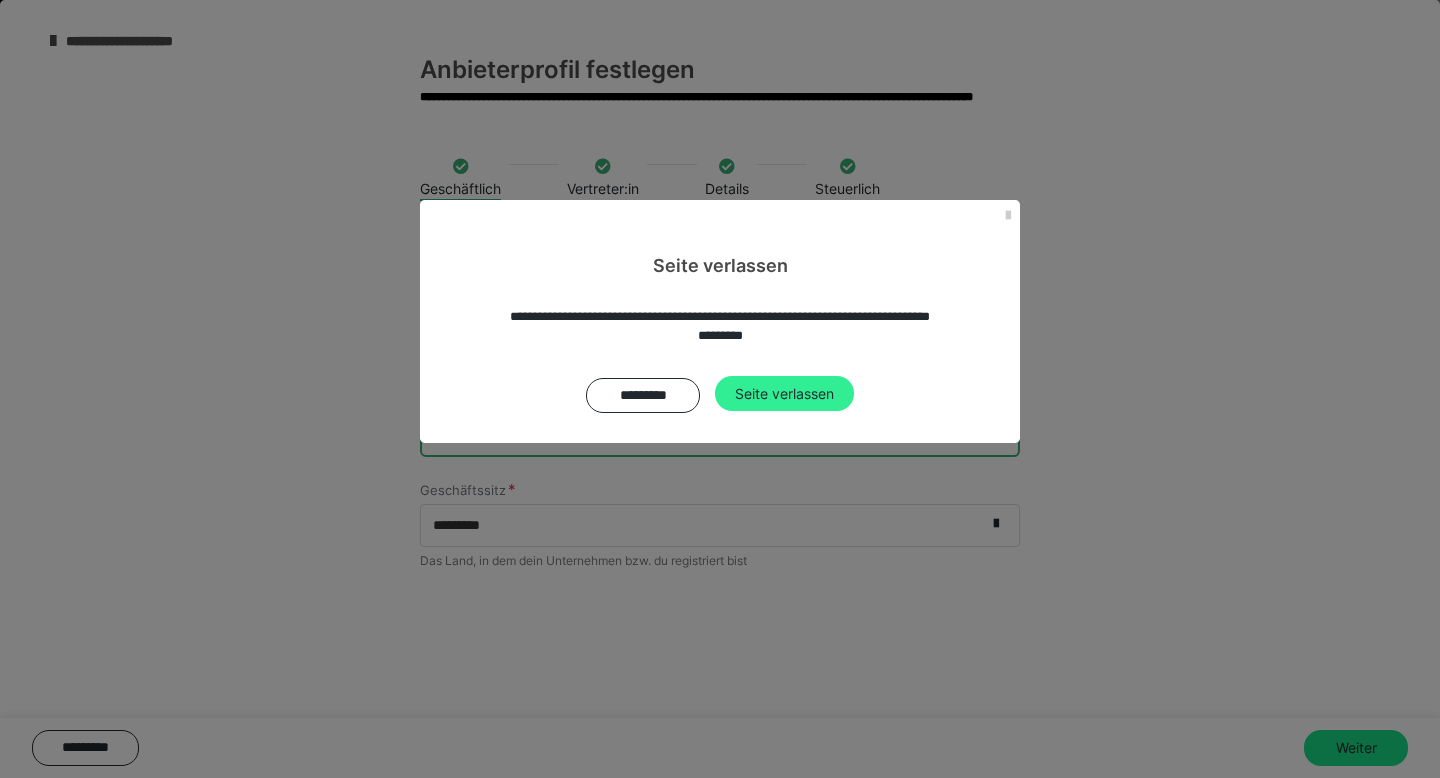 click on "Seite verlassen" at bounding box center (784, 394) 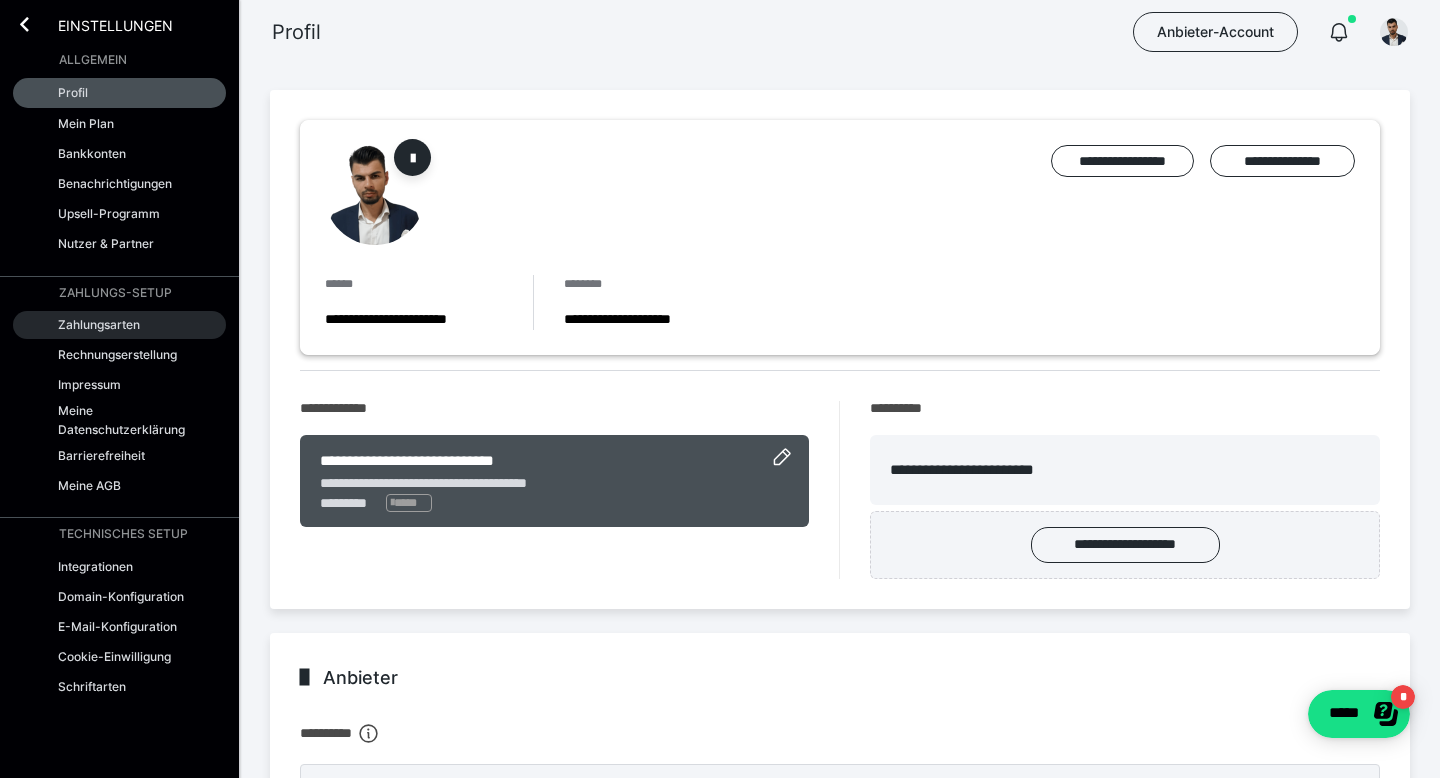 click on "Zahlungsarten" at bounding box center (119, 325) 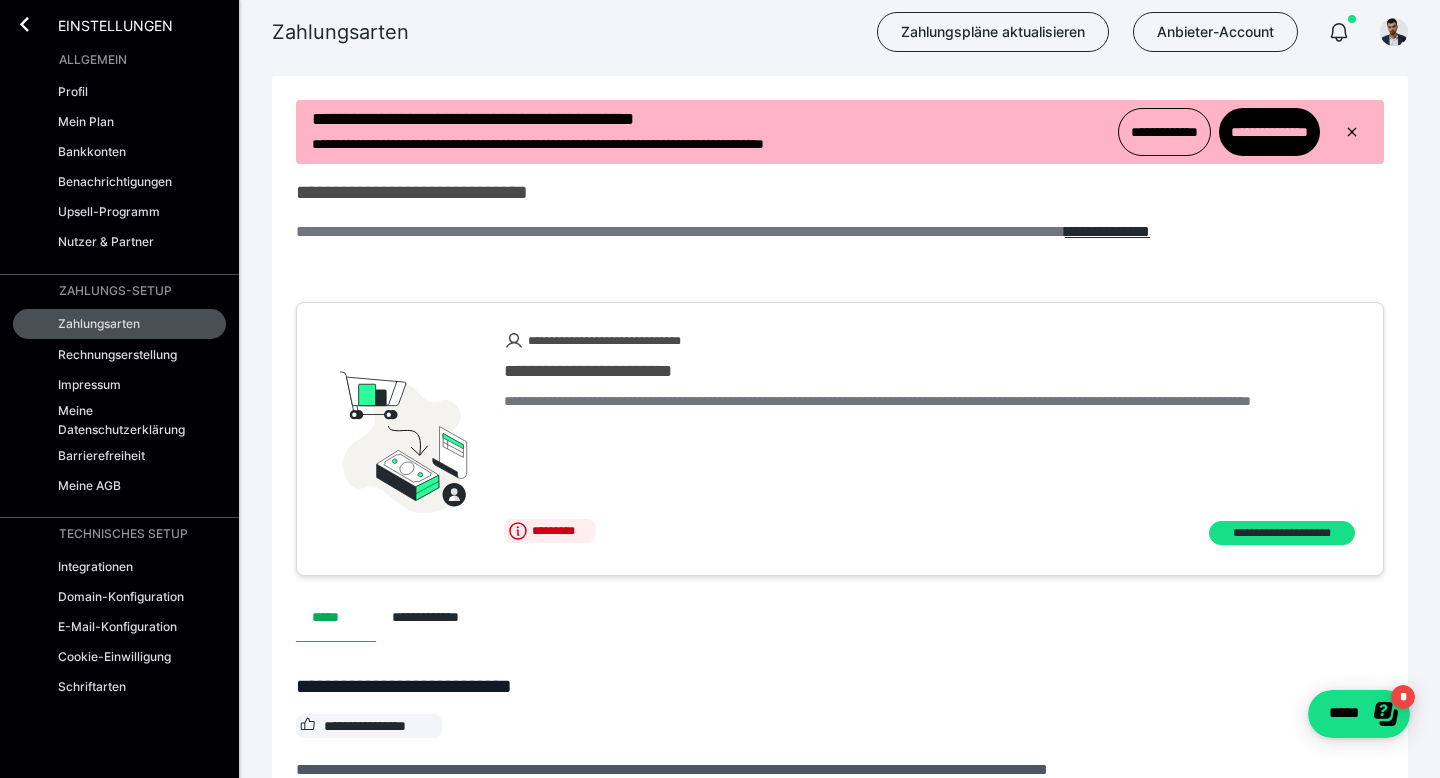 scroll, scrollTop: 0, scrollLeft: 0, axis: both 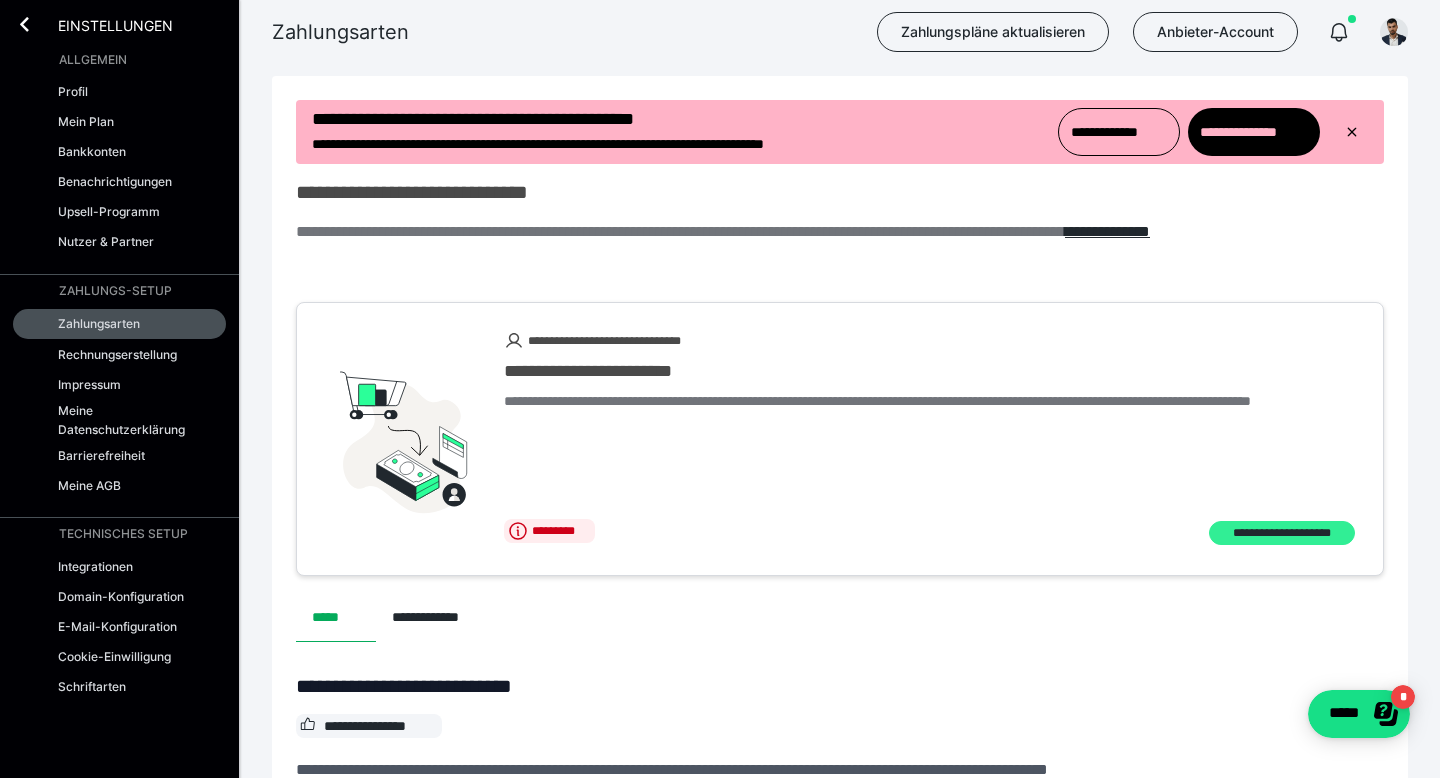 click on "**********" at bounding box center [1282, 533] 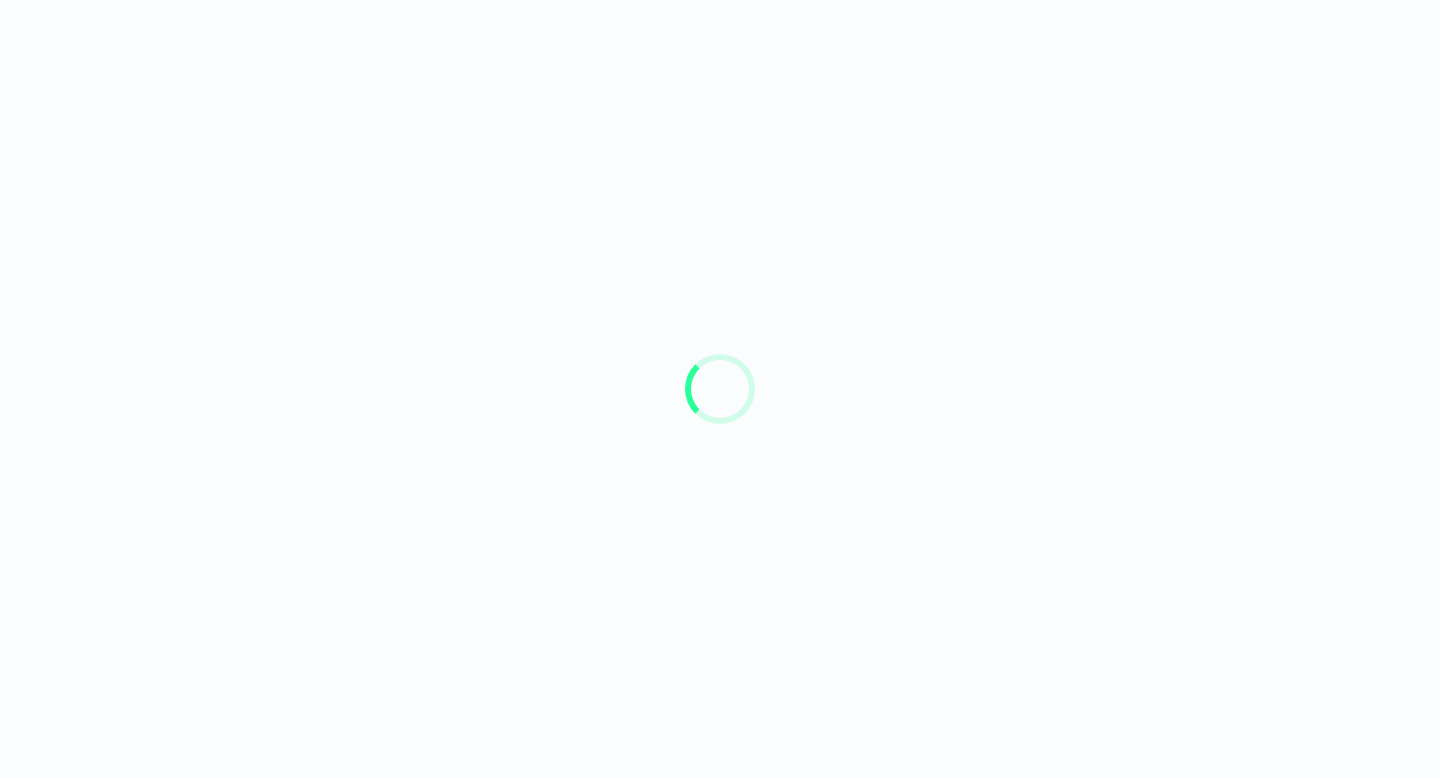 scroll, scrollTop: 0, scrollLeft: 0, axis: both 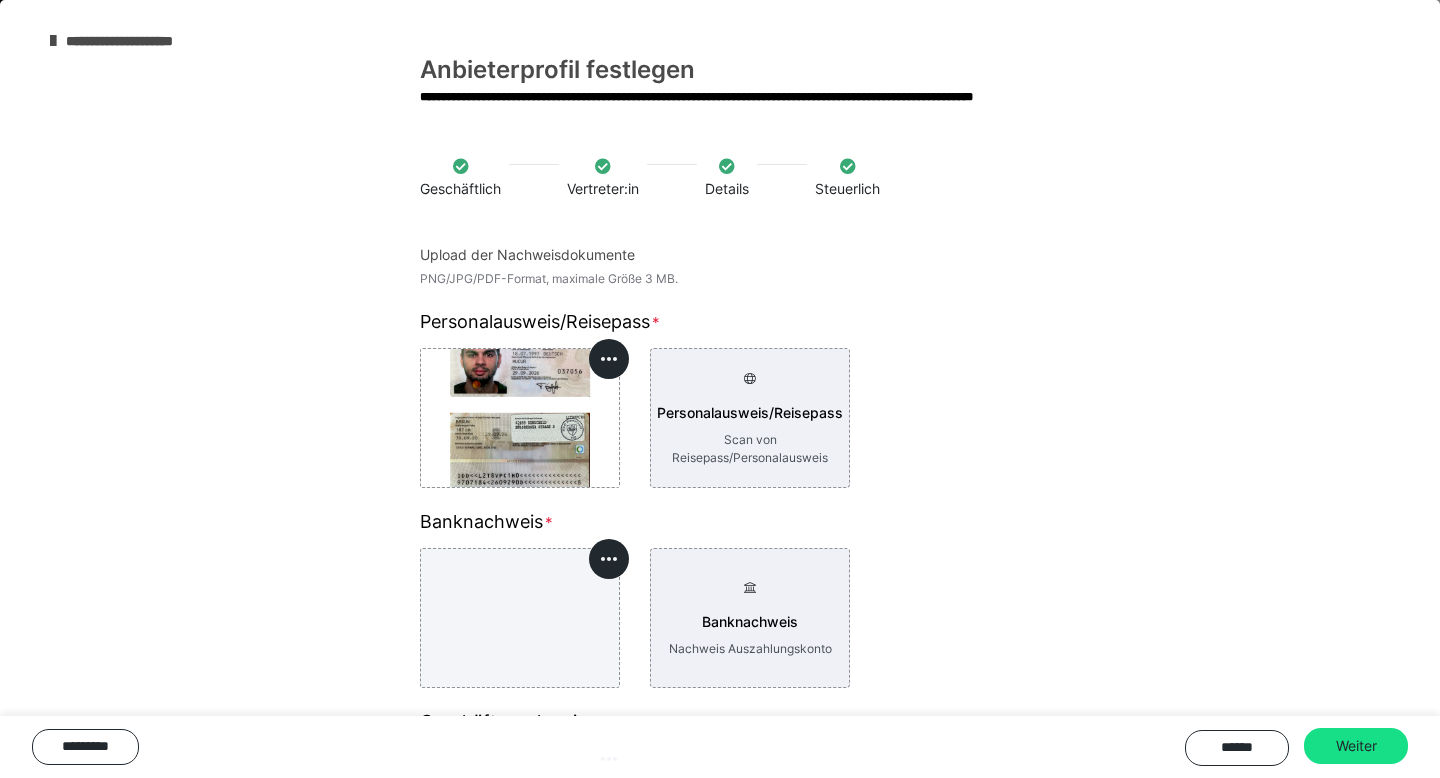 click on "**********" at bounding box center [141, 41] 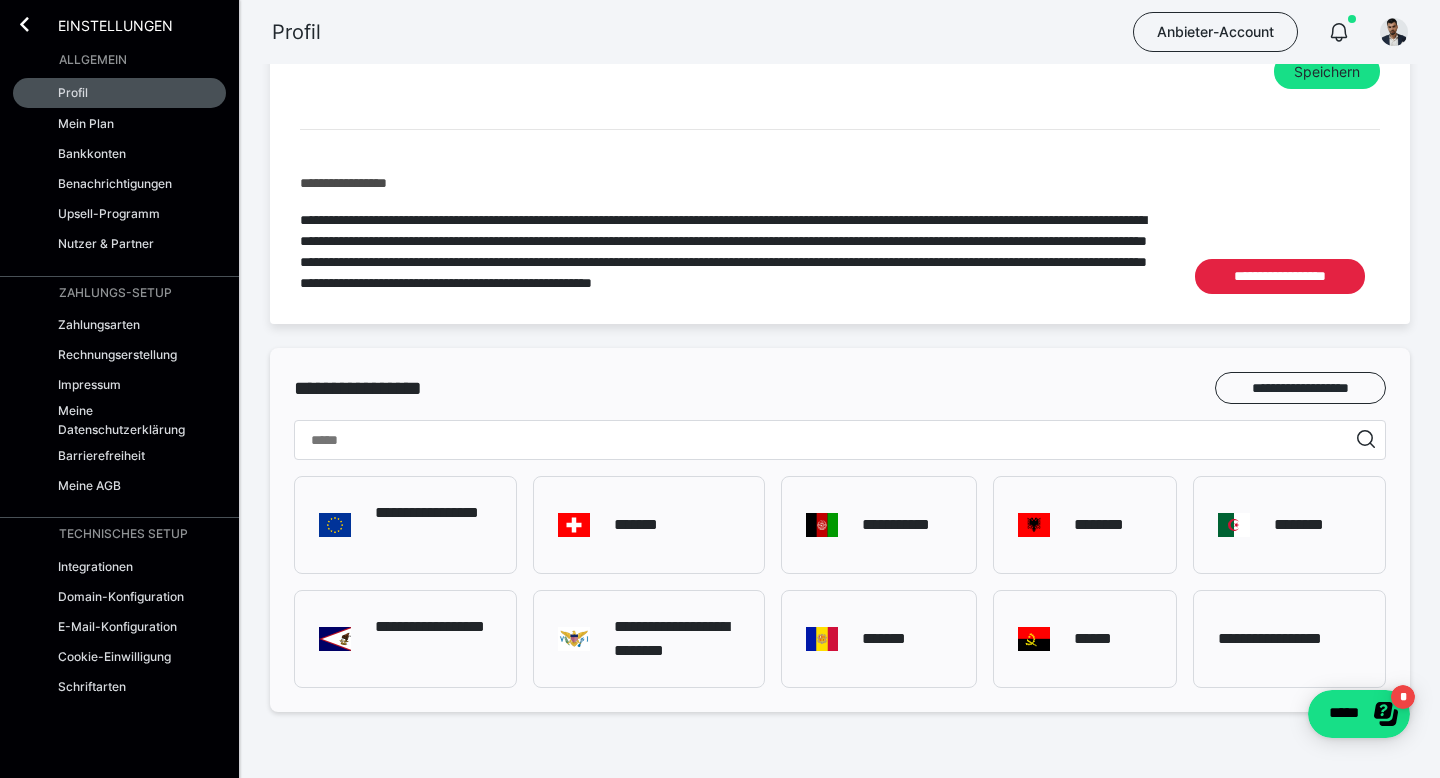 scroll, scrollTop: 1111, scrollLeft: 0, axis: vertical 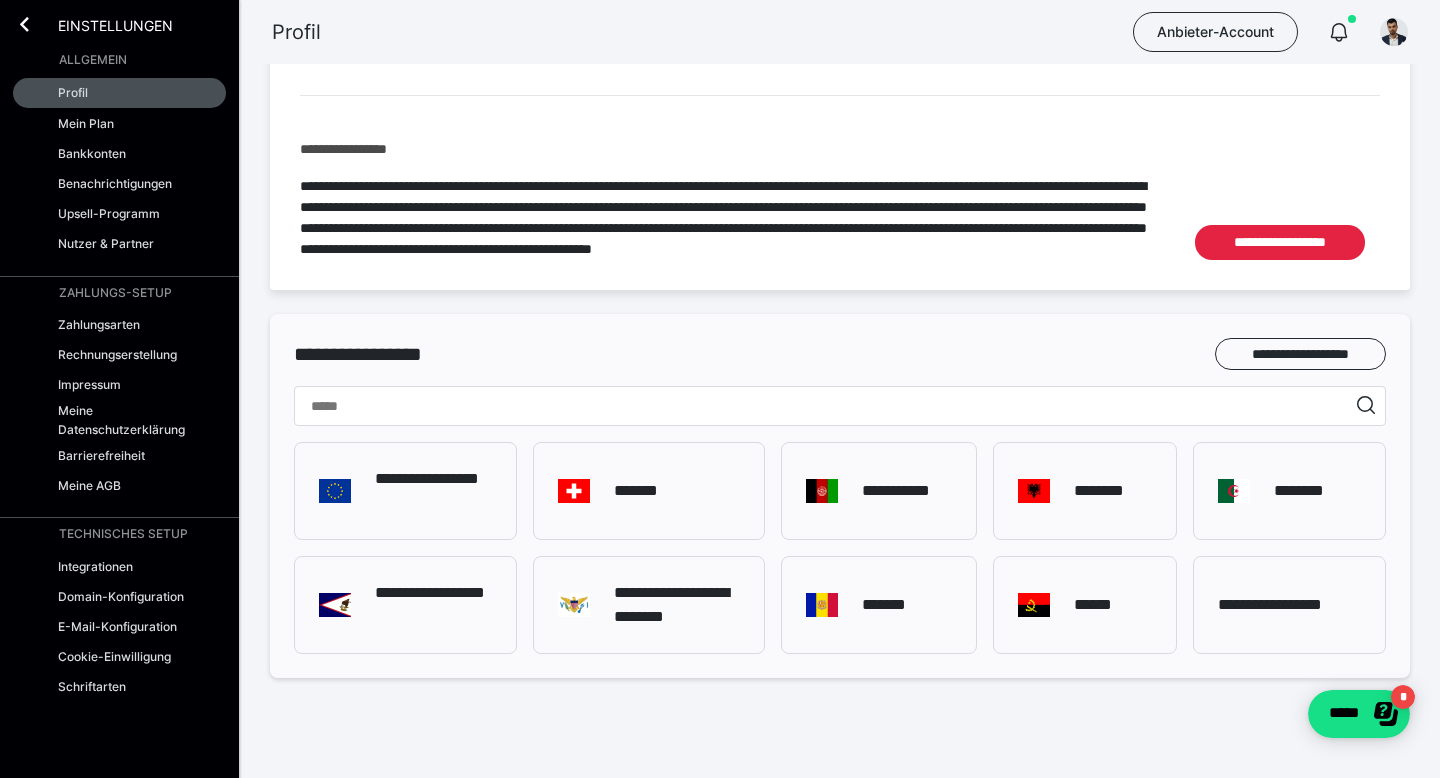 click on "**********" at bounding box center [405, 491] 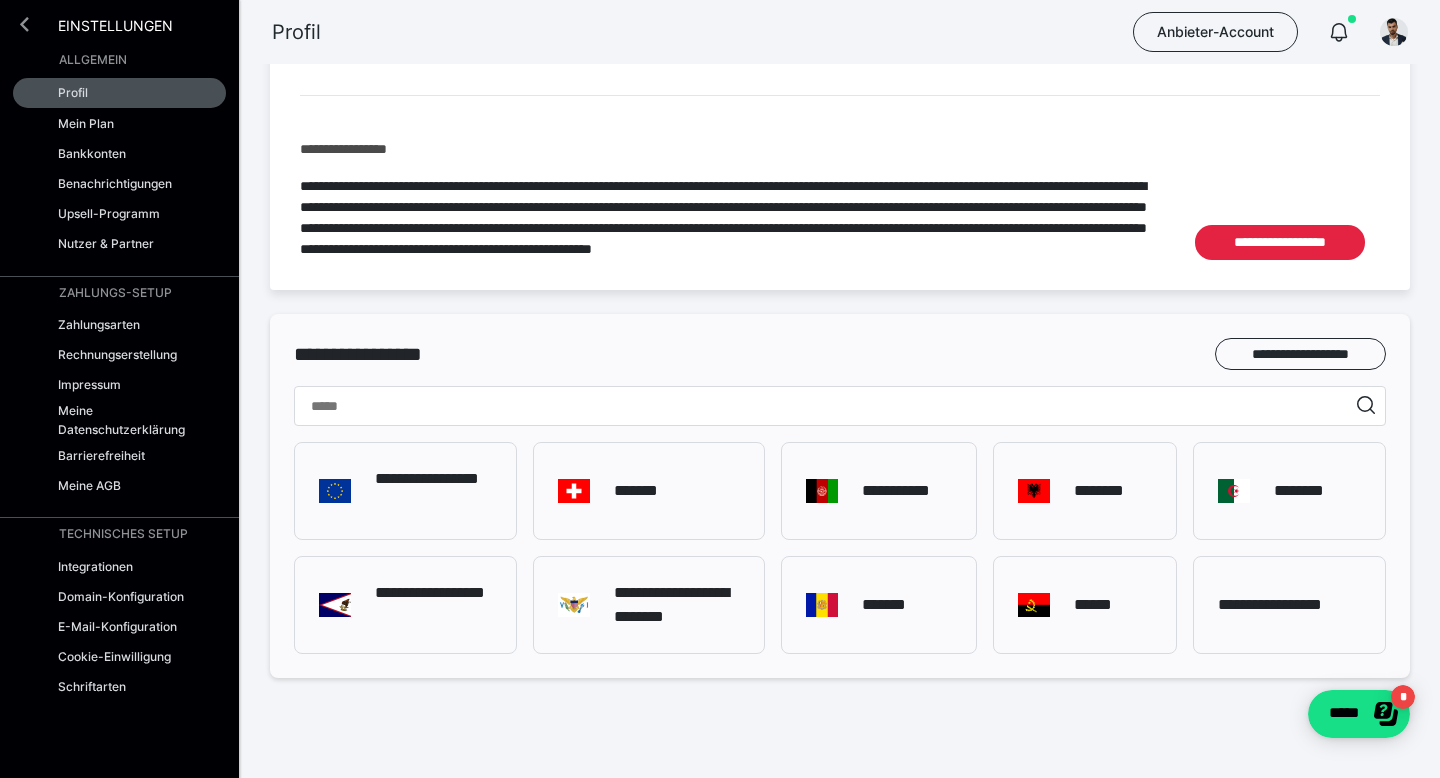 click at bounding box center [24, 24] 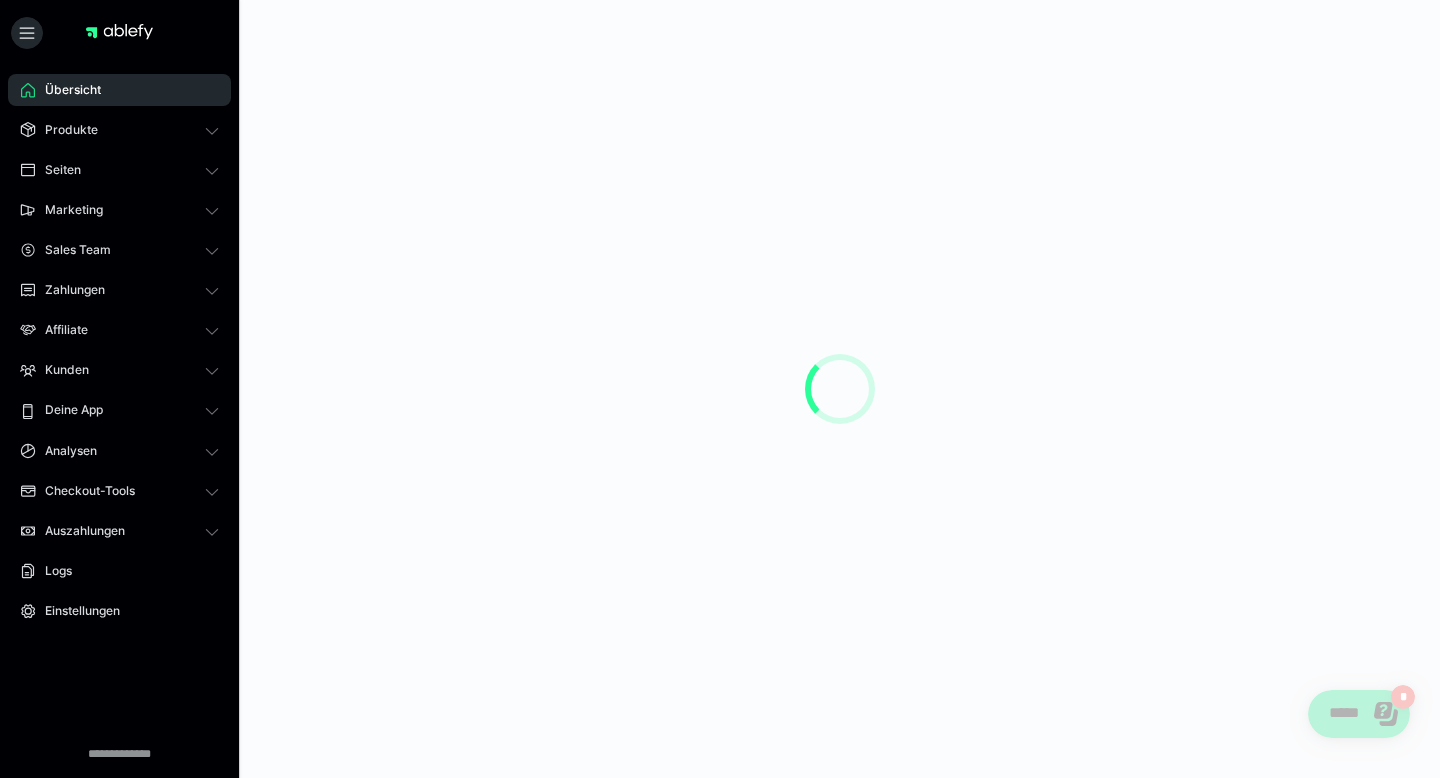 scroll, scrollTop: 0, scrollLeft: 0, axis: both 